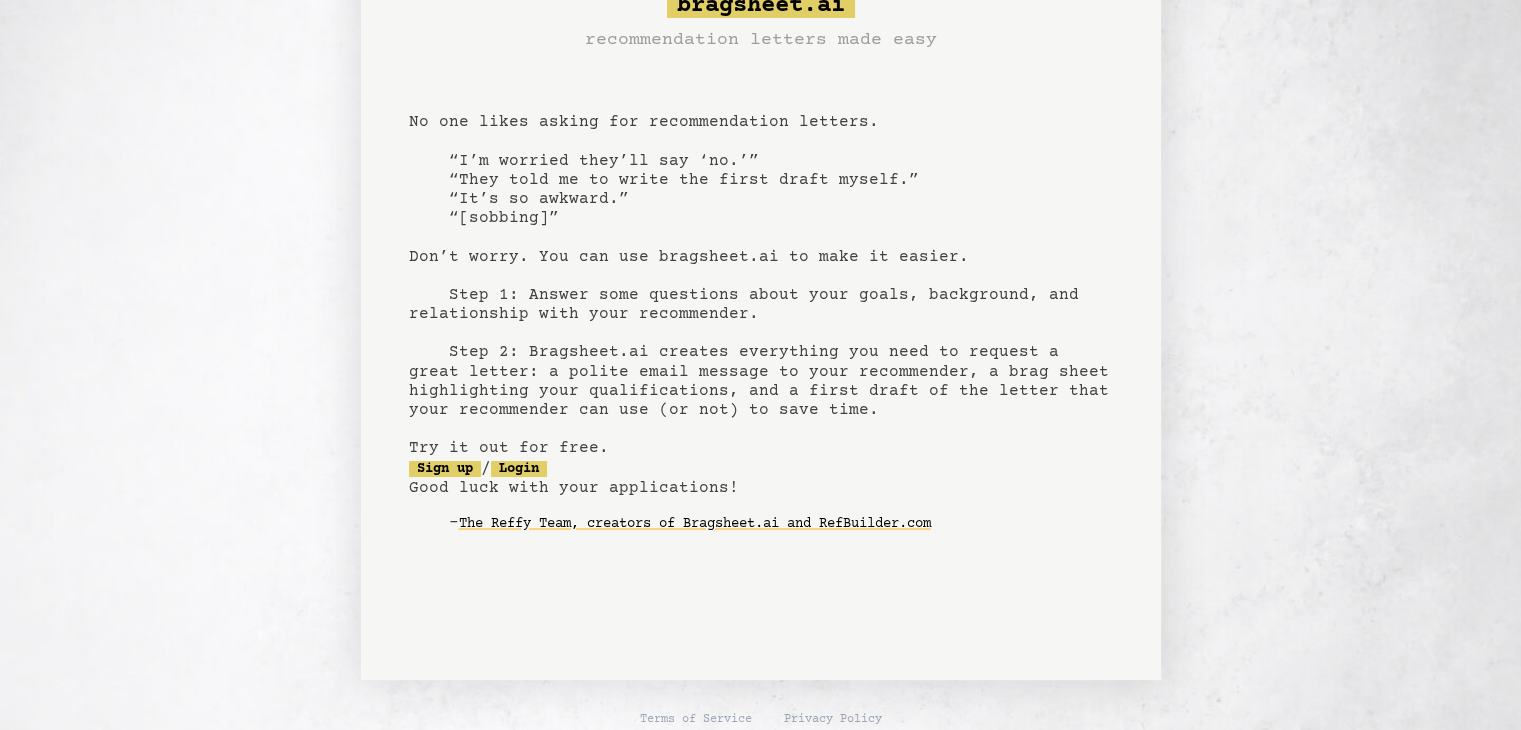 scroll, scrollTop: 84, scrollLeft: 0, axis: vertical 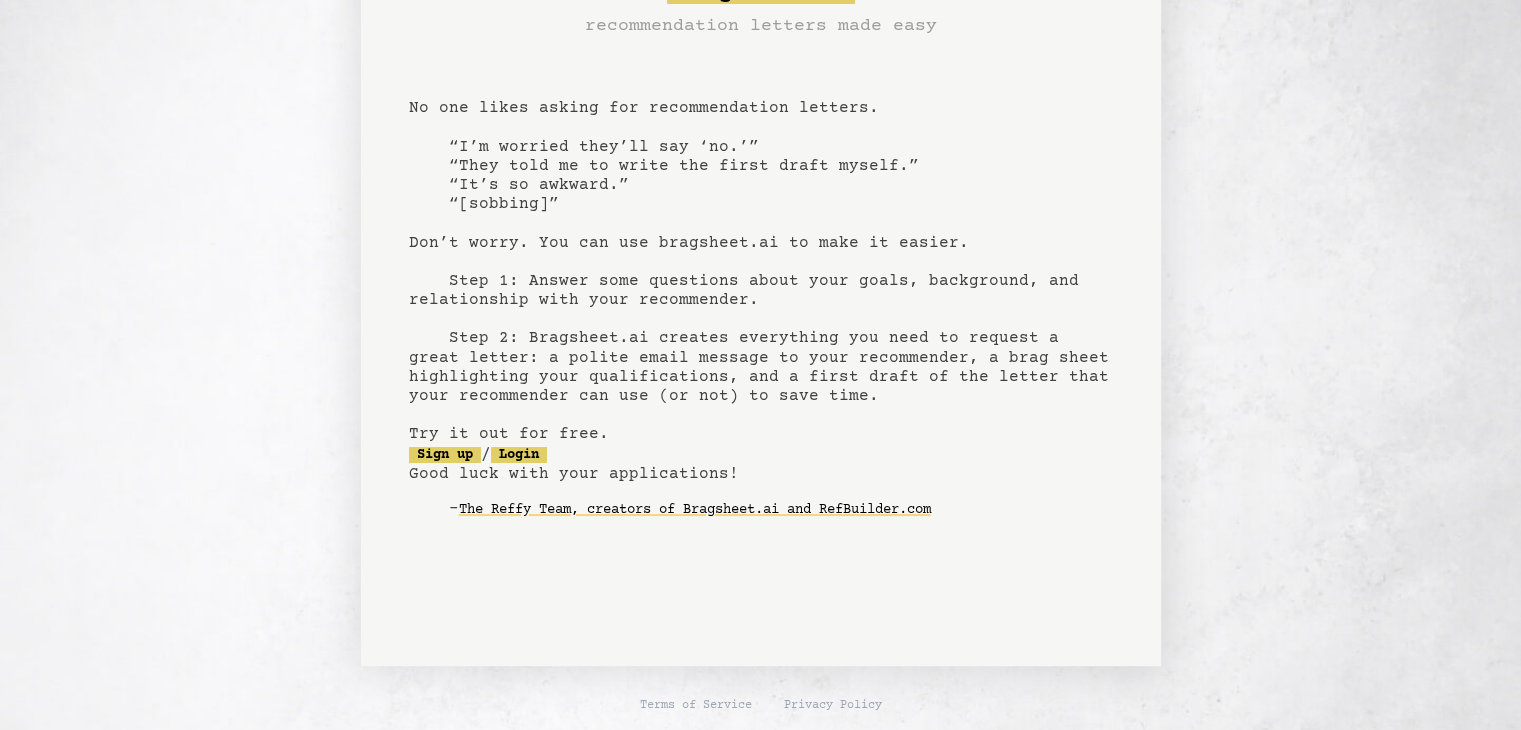 click on "bragsheet.ai   recommendation letters made easy
No one likes asking for recommendation letters.
“I’m worried they’ll say ‘no.’”
“They told me to write the first draft myself.”
“It’s so awkward.”
“[sobbing]”
Don’t worry. You can use bragsheet.ai to make it easier.
Step 1: Answer some questions about your goals, background, and relationship with your recommender.
Step 2: Bragsheet.ai creates everything you need to request a great letter: a polite email message to your recommender, a brag sheet highlighting your qualifications, and a first draft of the letter that your recommender can use (or not) to save time.
Try it out for free.
Sign up  /  Login
Good luck with your applications!
-  The Reffy Team, creators of Bragsheet.ai and RefBuilder.com" at bounding box center (761, 265) 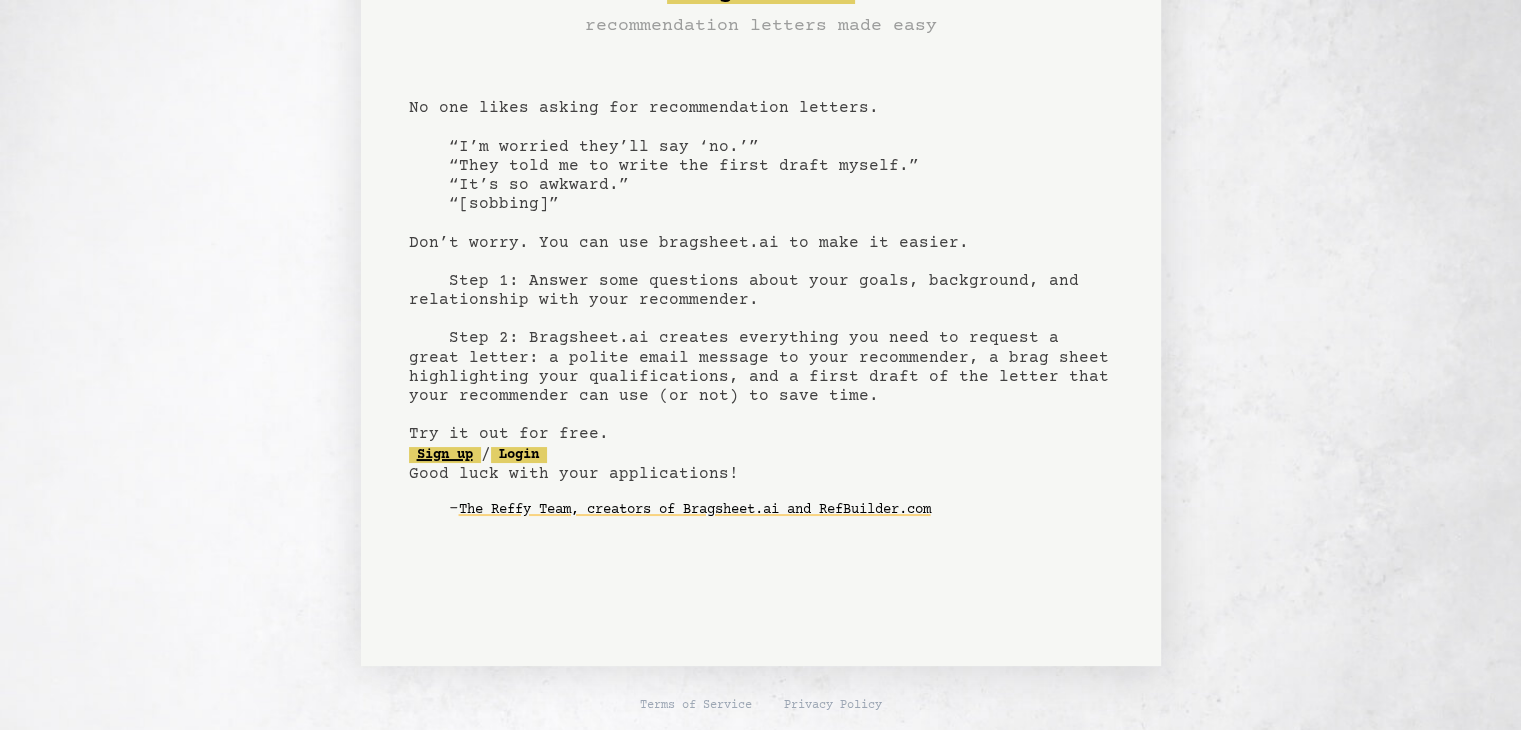 click on "Sign up" at bounding box center [445, 455] 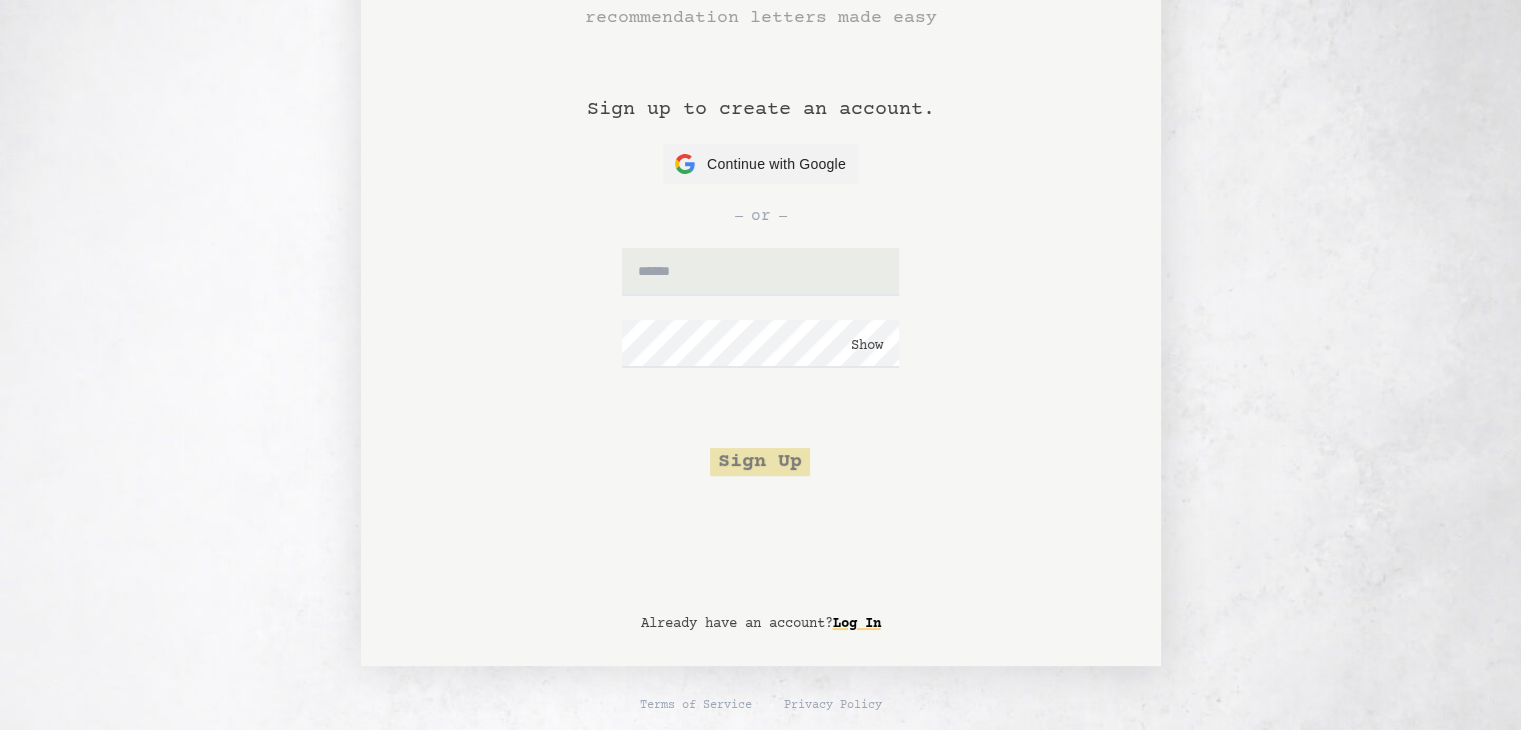 scroll, scrollTop: 0, scrollLeft: 0, axis: both 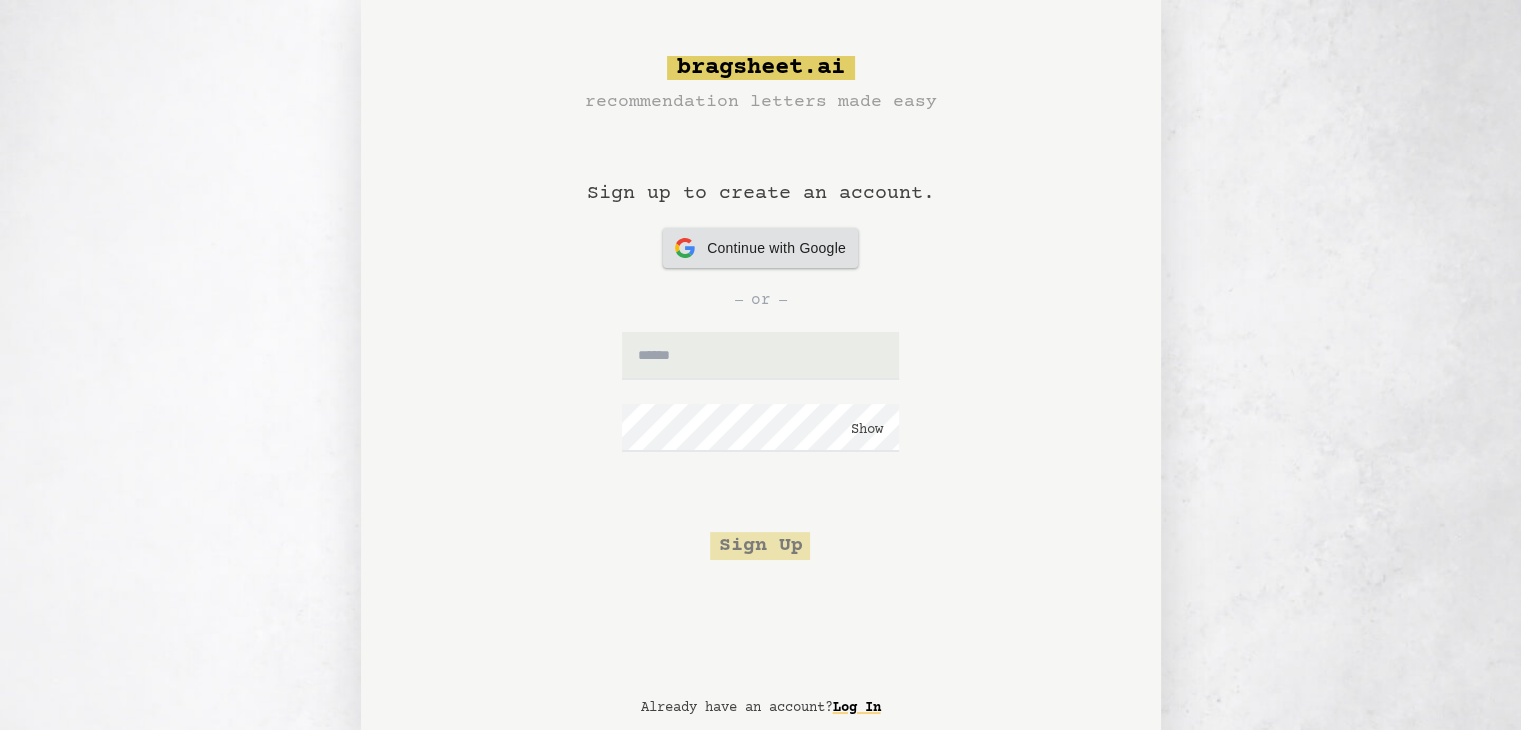 click on "Continue with Google   Continue with Google" at bounding box center (760, 248) 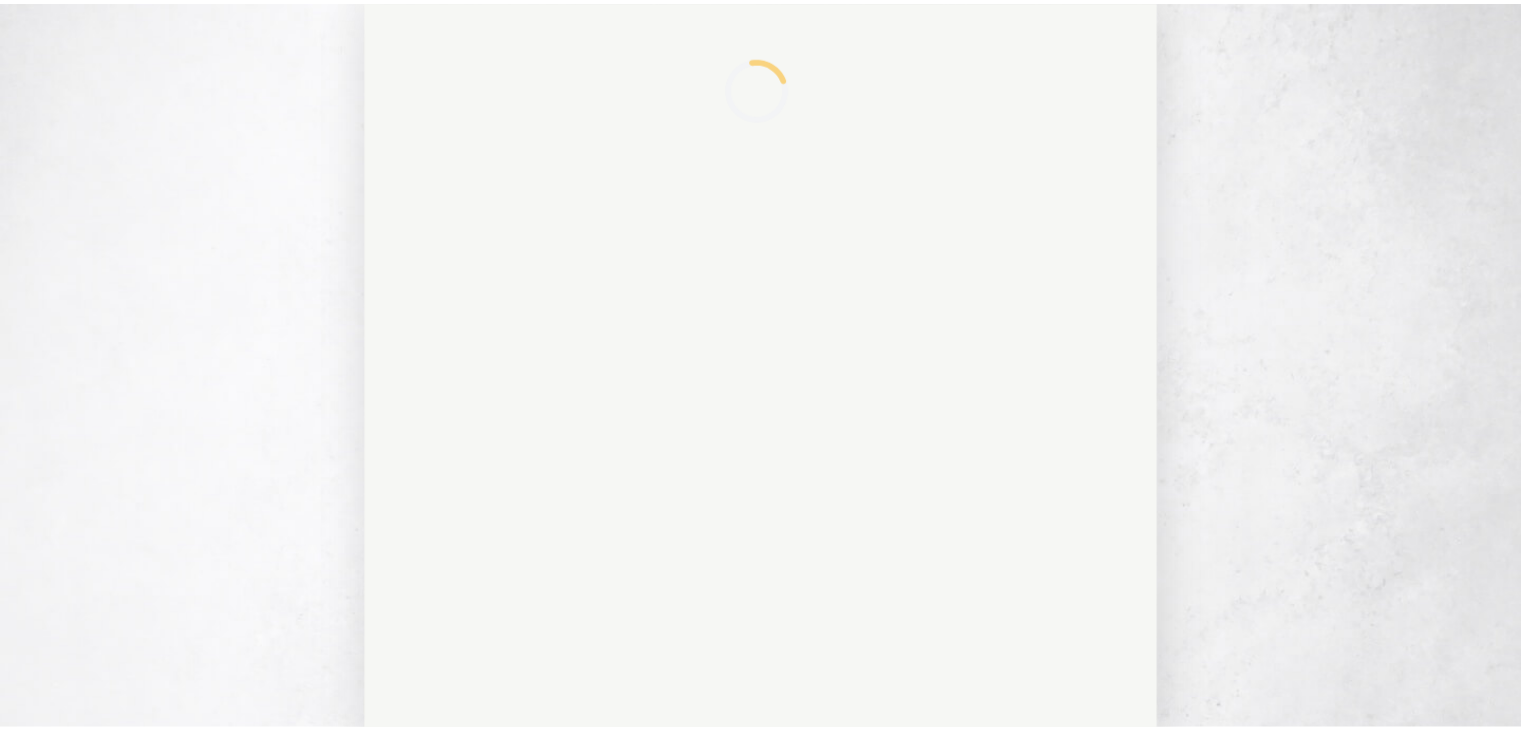scroll, scrollTop: 0, scrollLeft: 0, axis: both 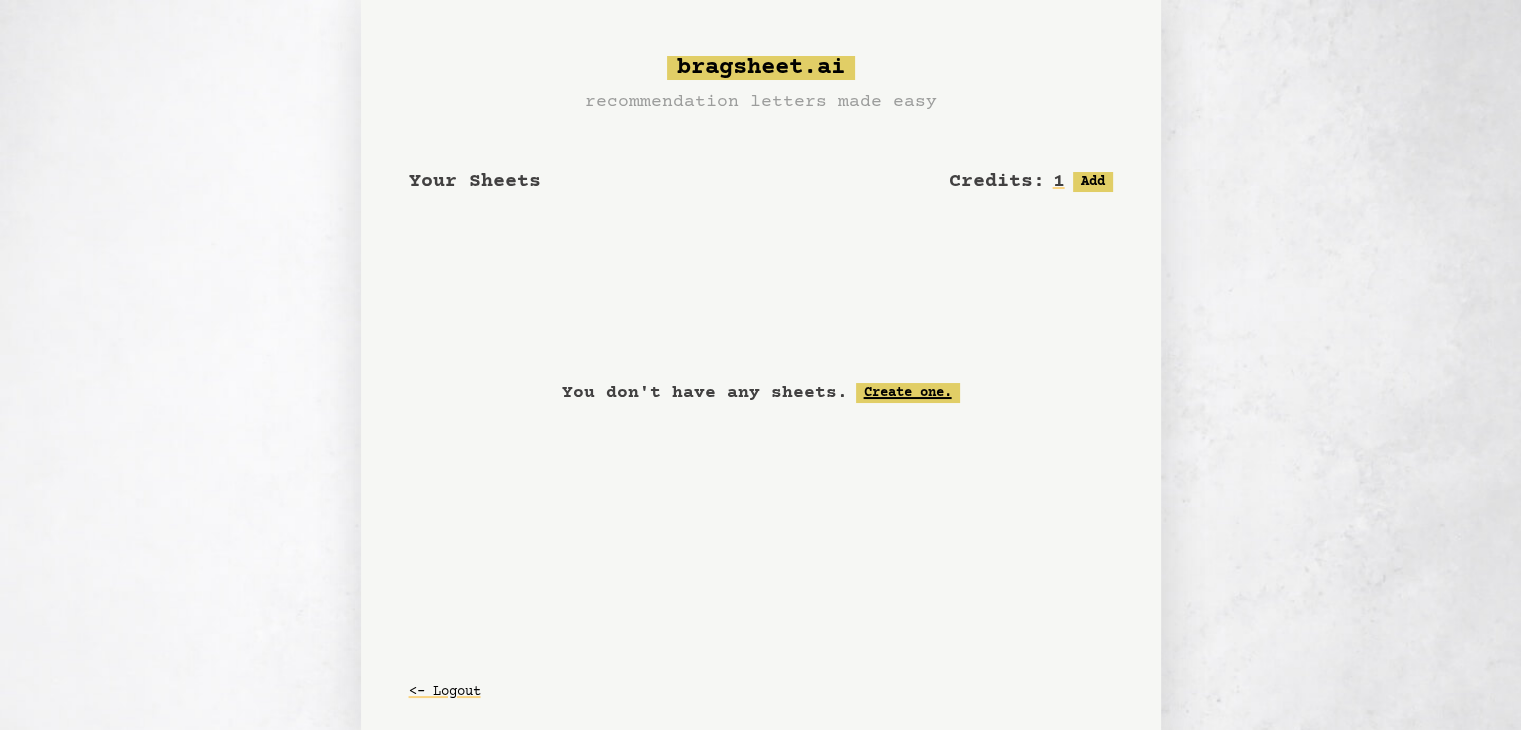 click on "Create one." at bounding box center [908, 393] 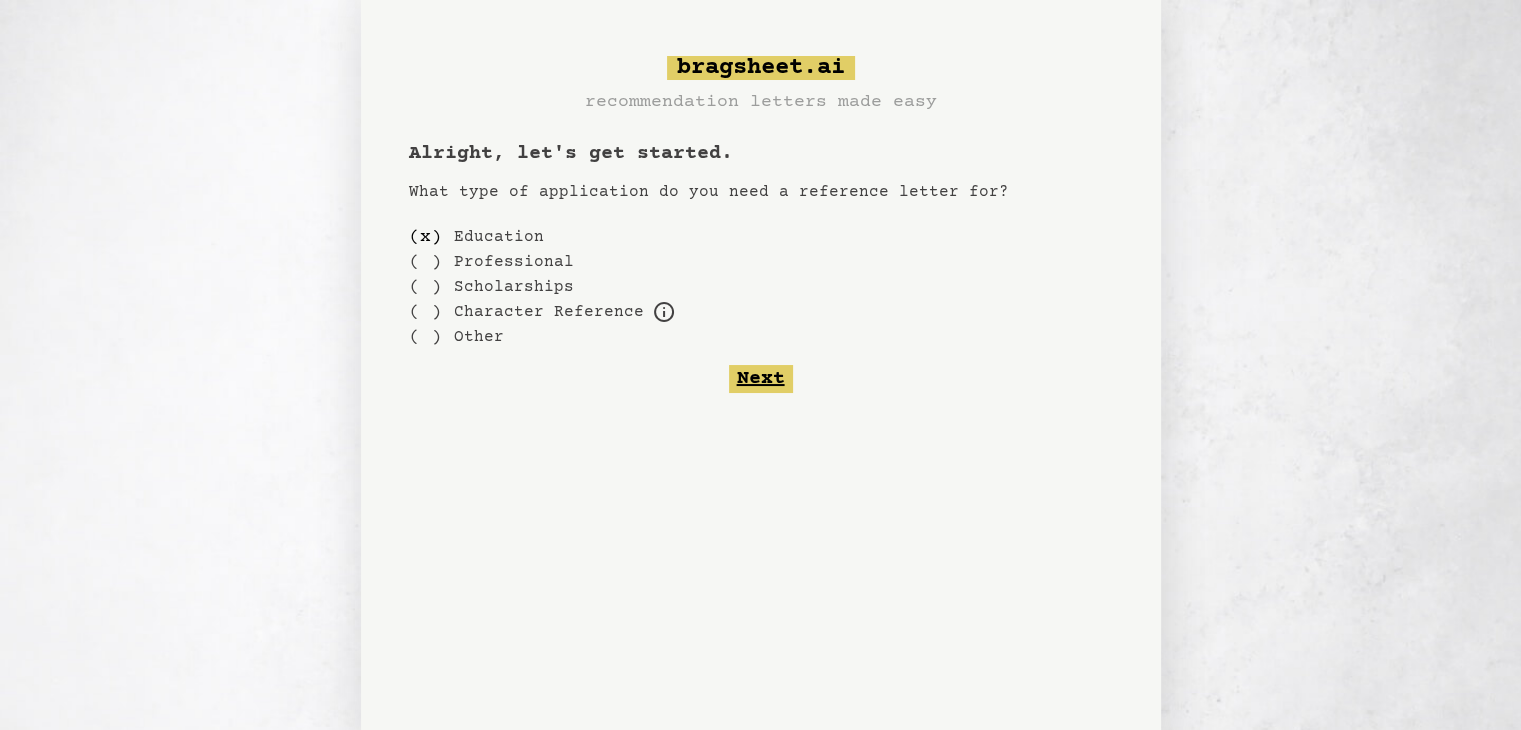click on "Next" at bounding box center [761, 379] 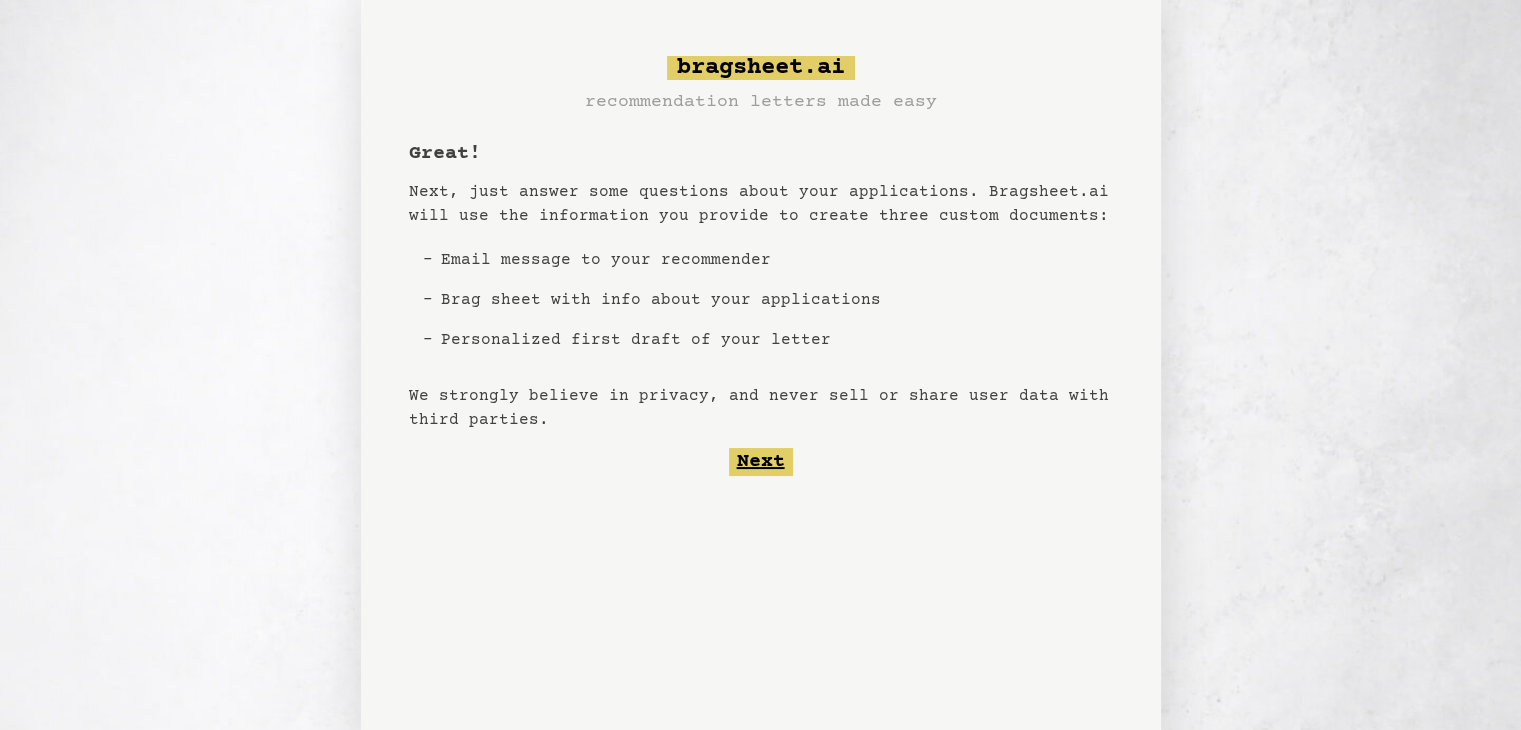 click on "Next" at bounding box center (761, 462) 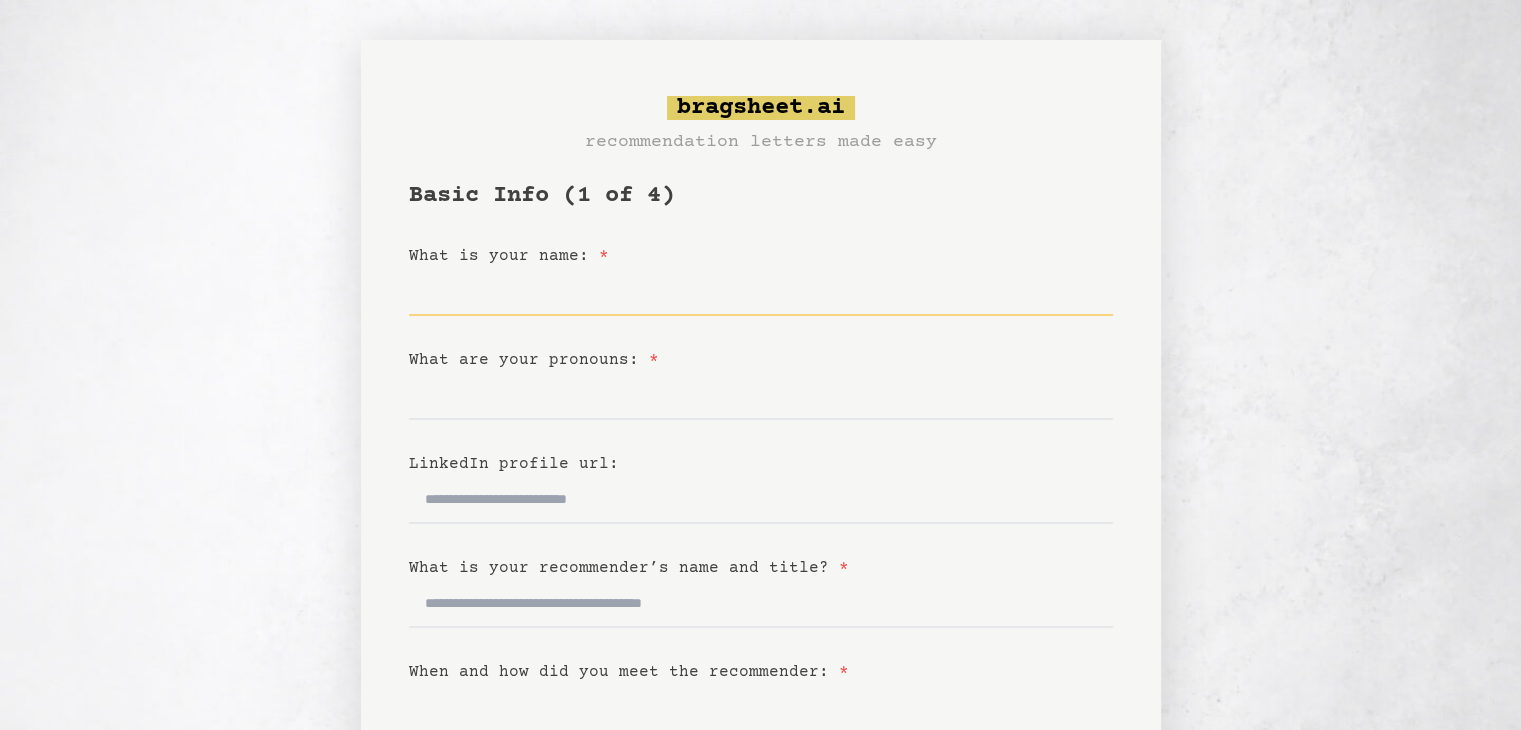 click on "What is your name:   *" at bounding box center (761, 292) 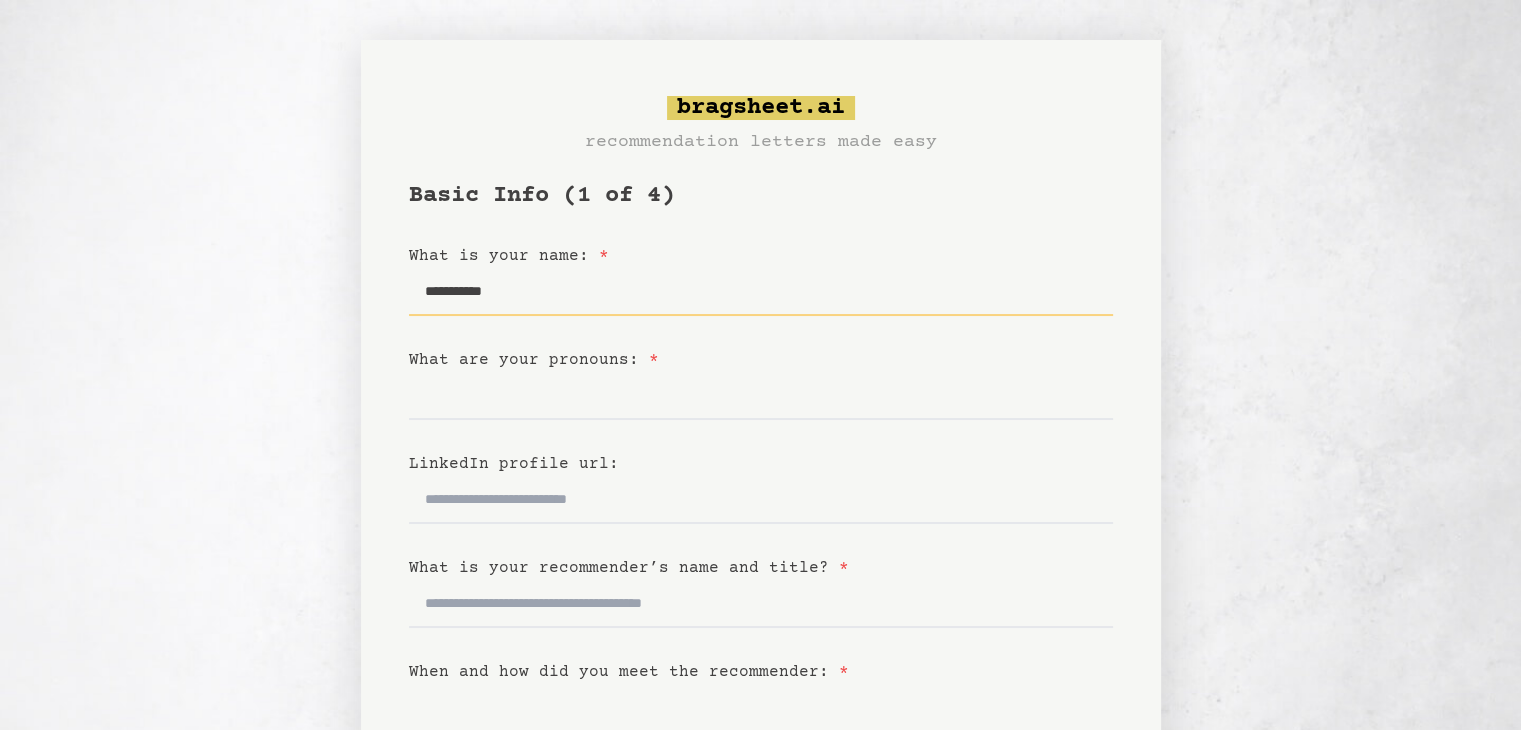type on "**********" 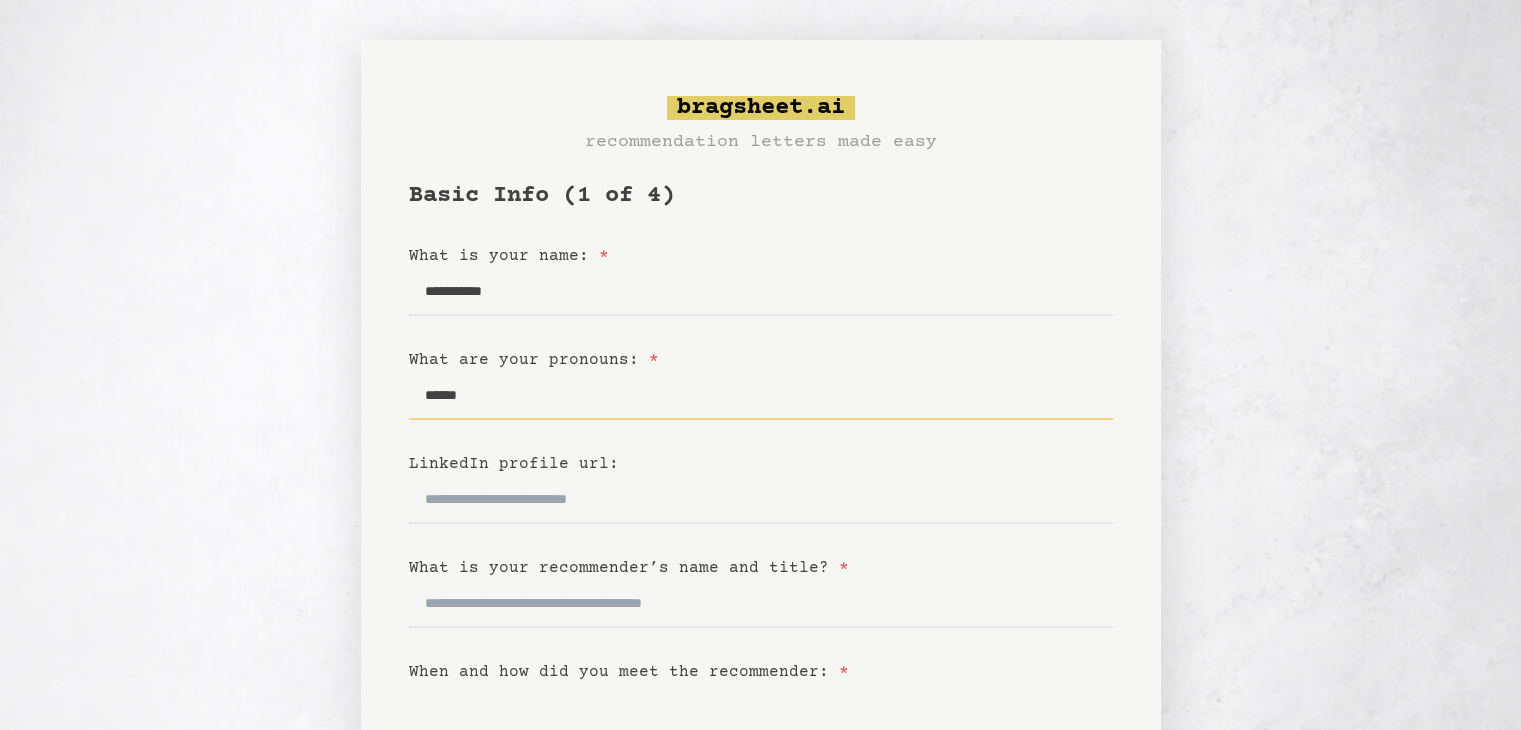 type on "******" 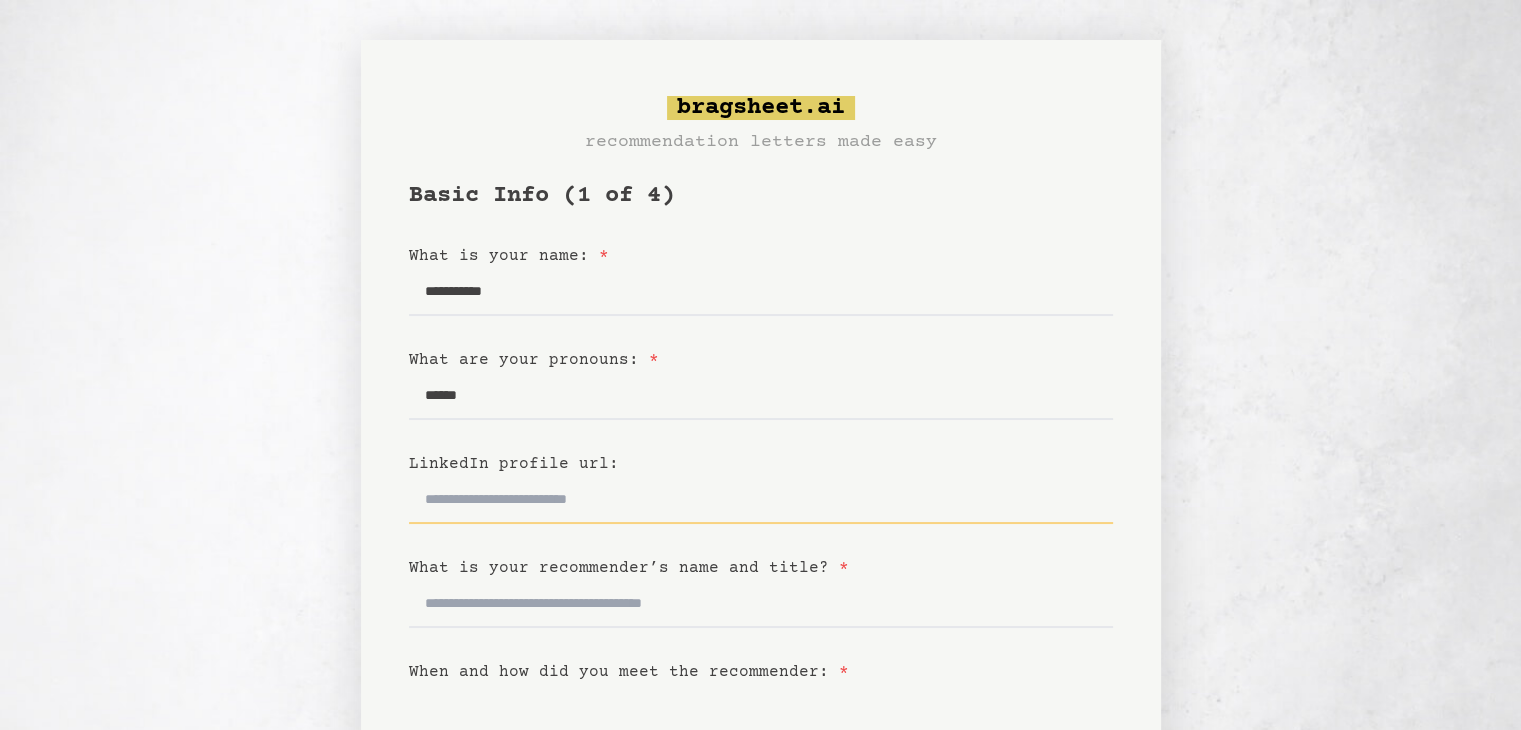 paste on "**********" 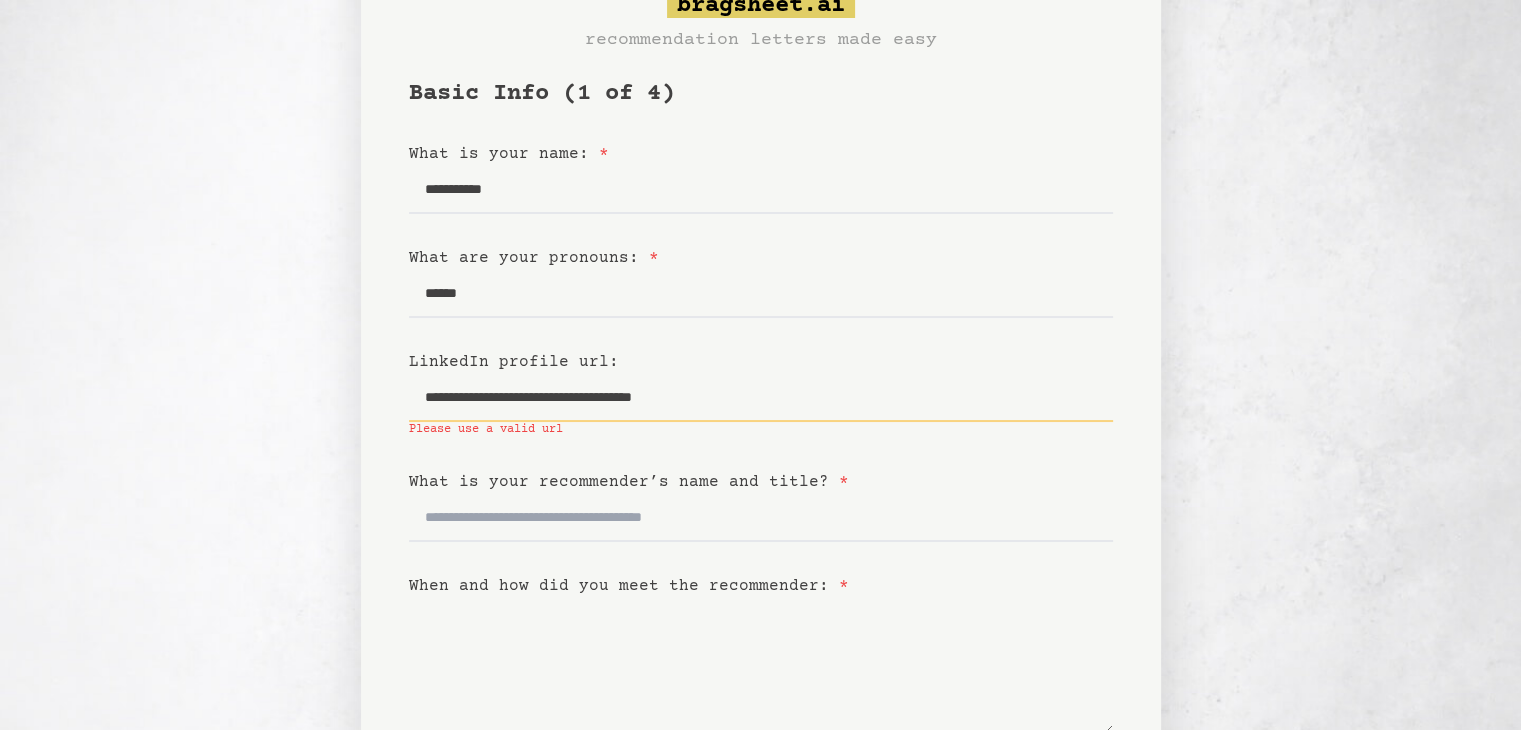 scroll, scrollTop: 103, scrollLeft: 0, axis: vertical 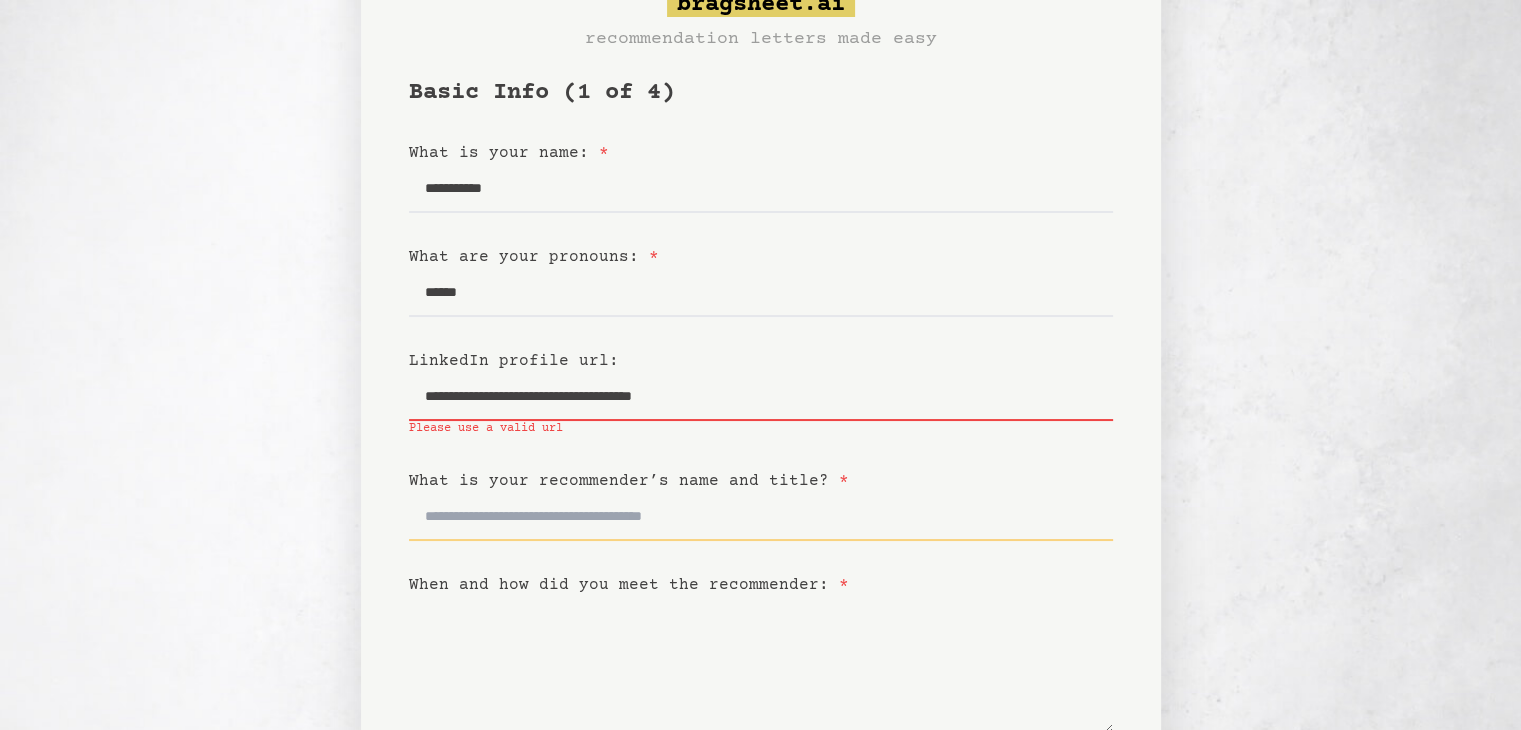 click on "What is your recommender’s name and title?   *" at bounding box center [761, 517] 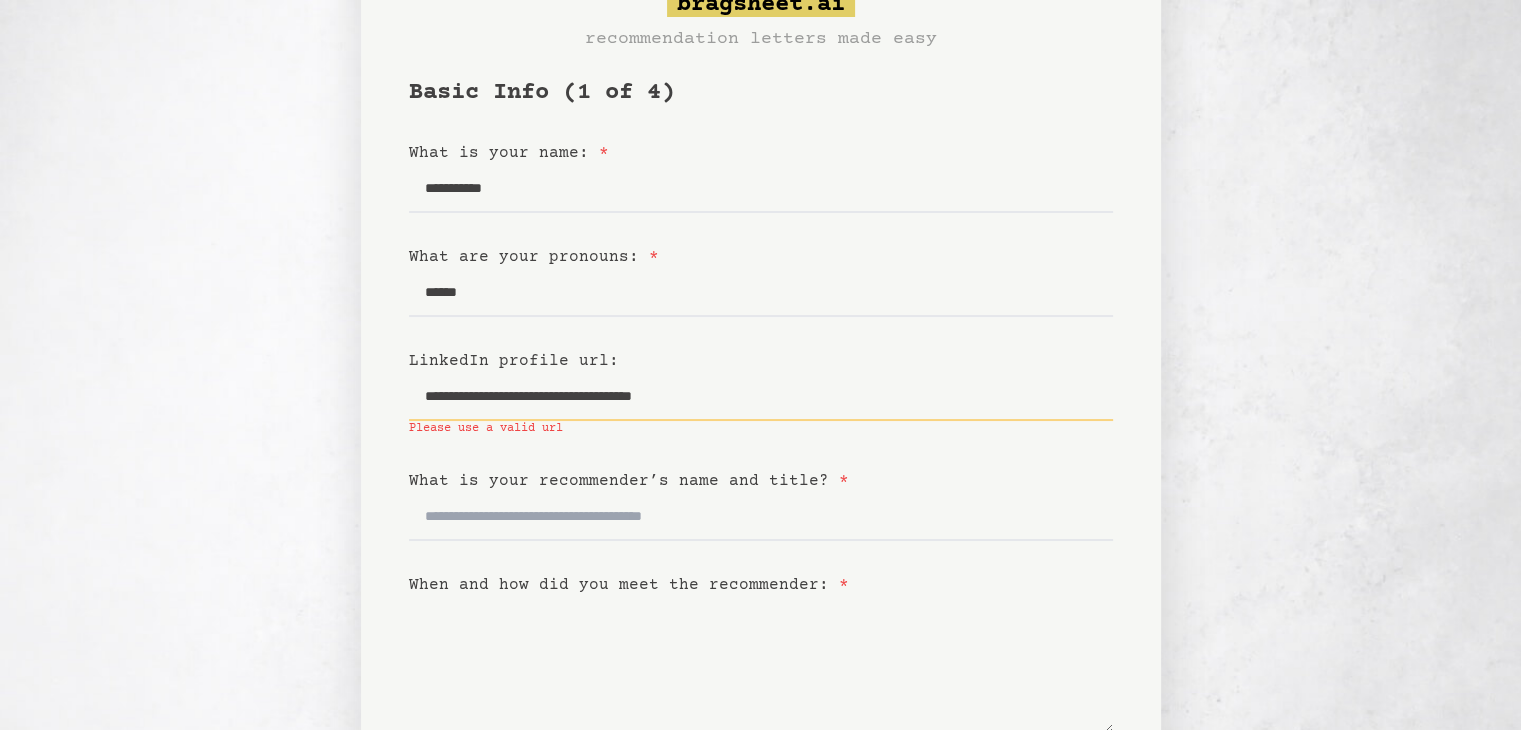 click on "**********" at bounding box center (761, 397) 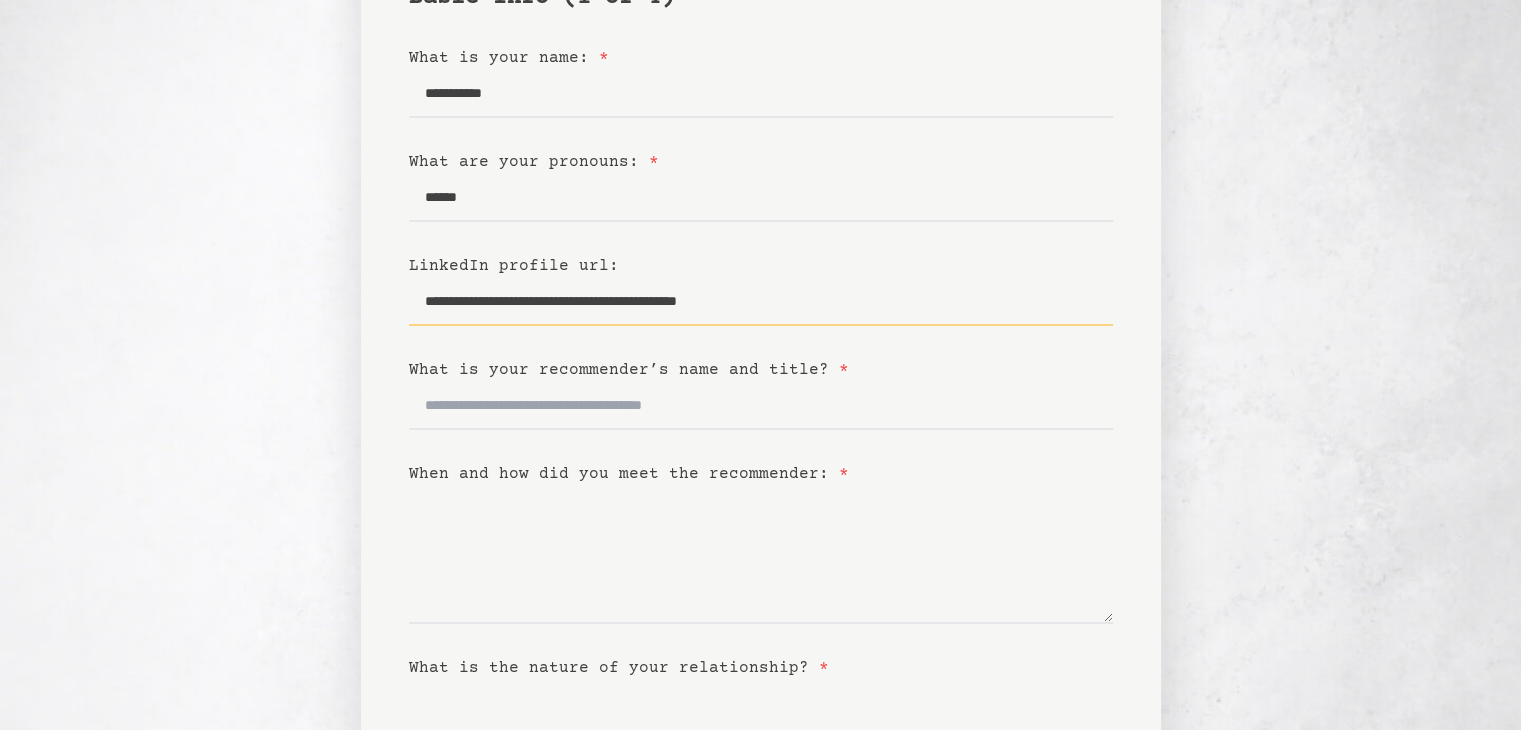 scroll, scrollTop: 200, scrollLeft: 0, axis: vertical 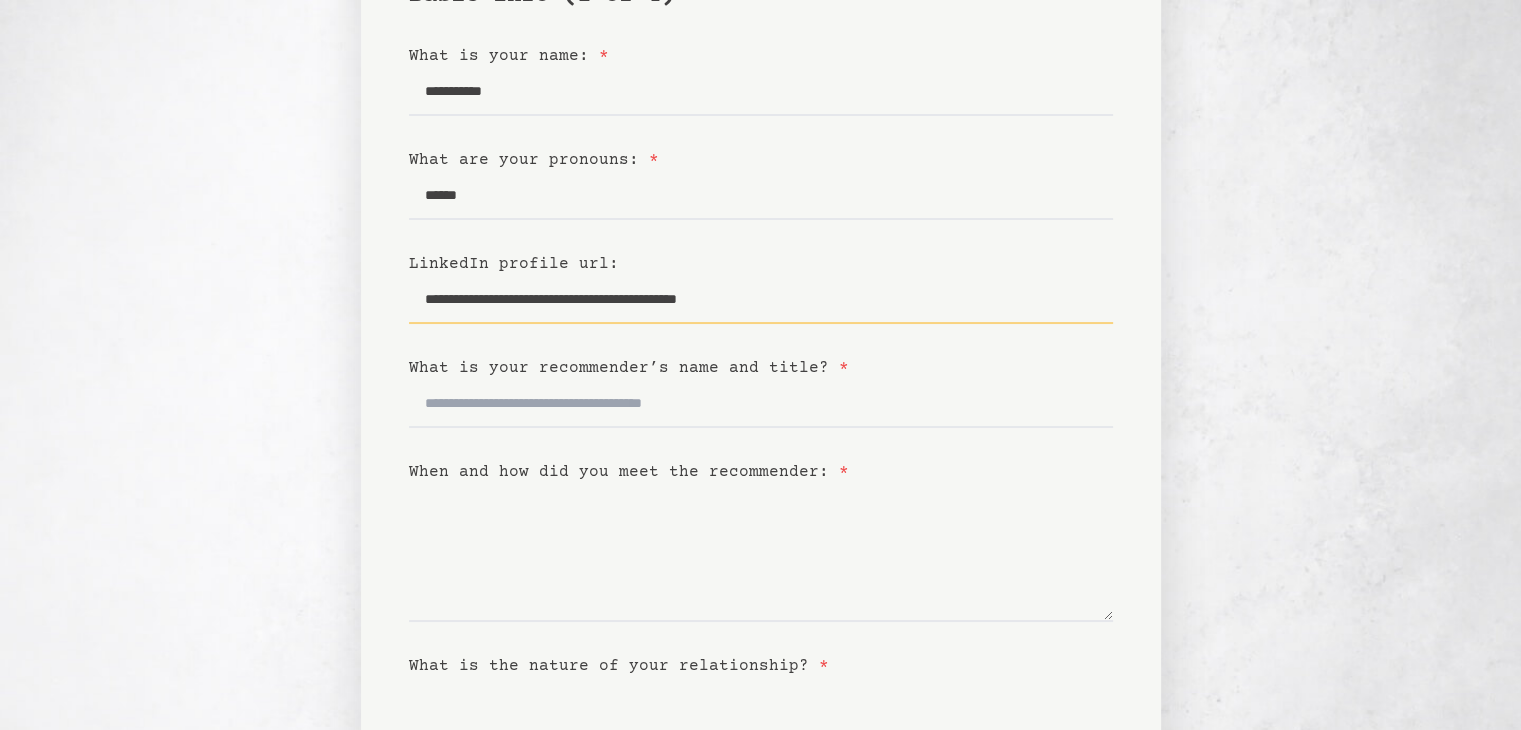 type on "**********" 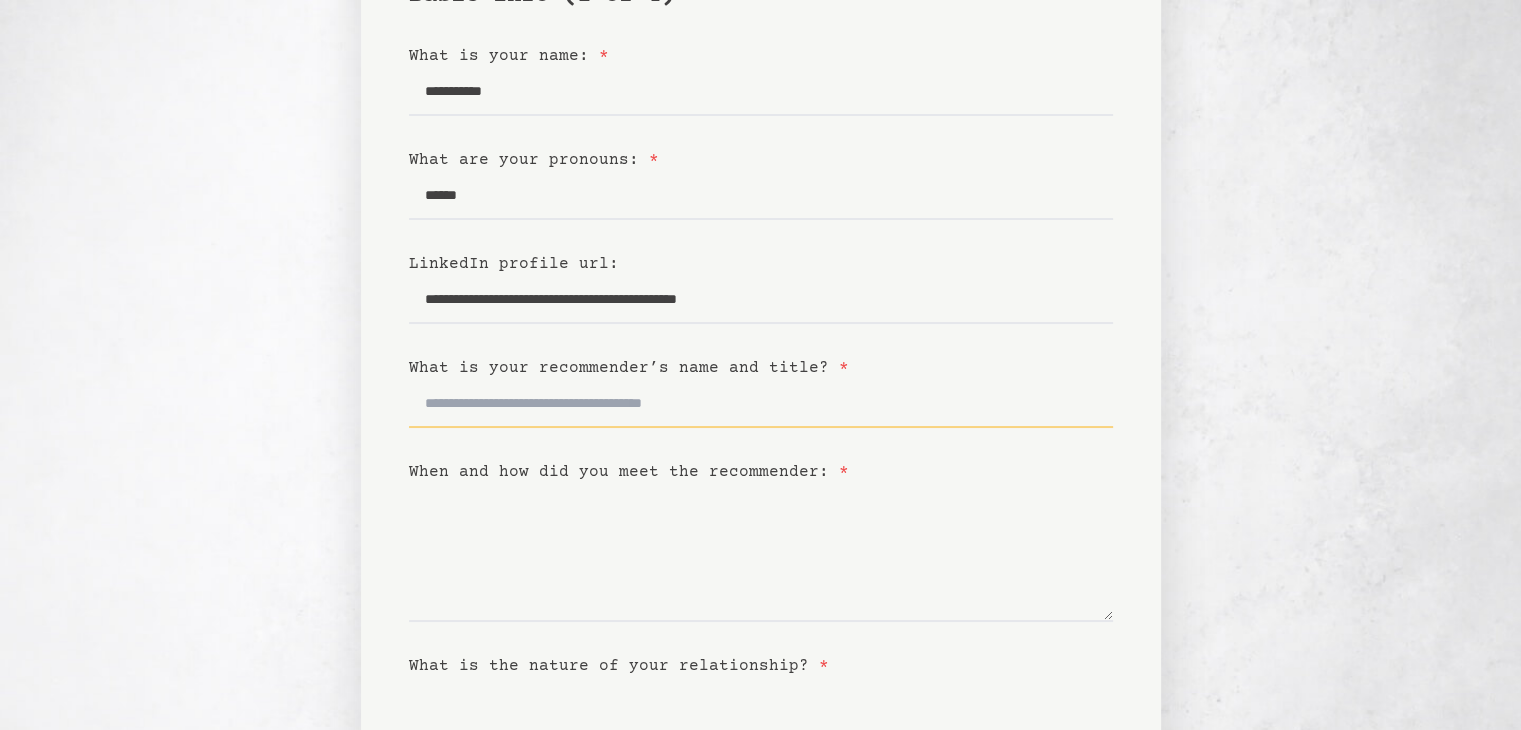 click on "What is your recommender’s name and title?   *" at bounding box center (761, 404) 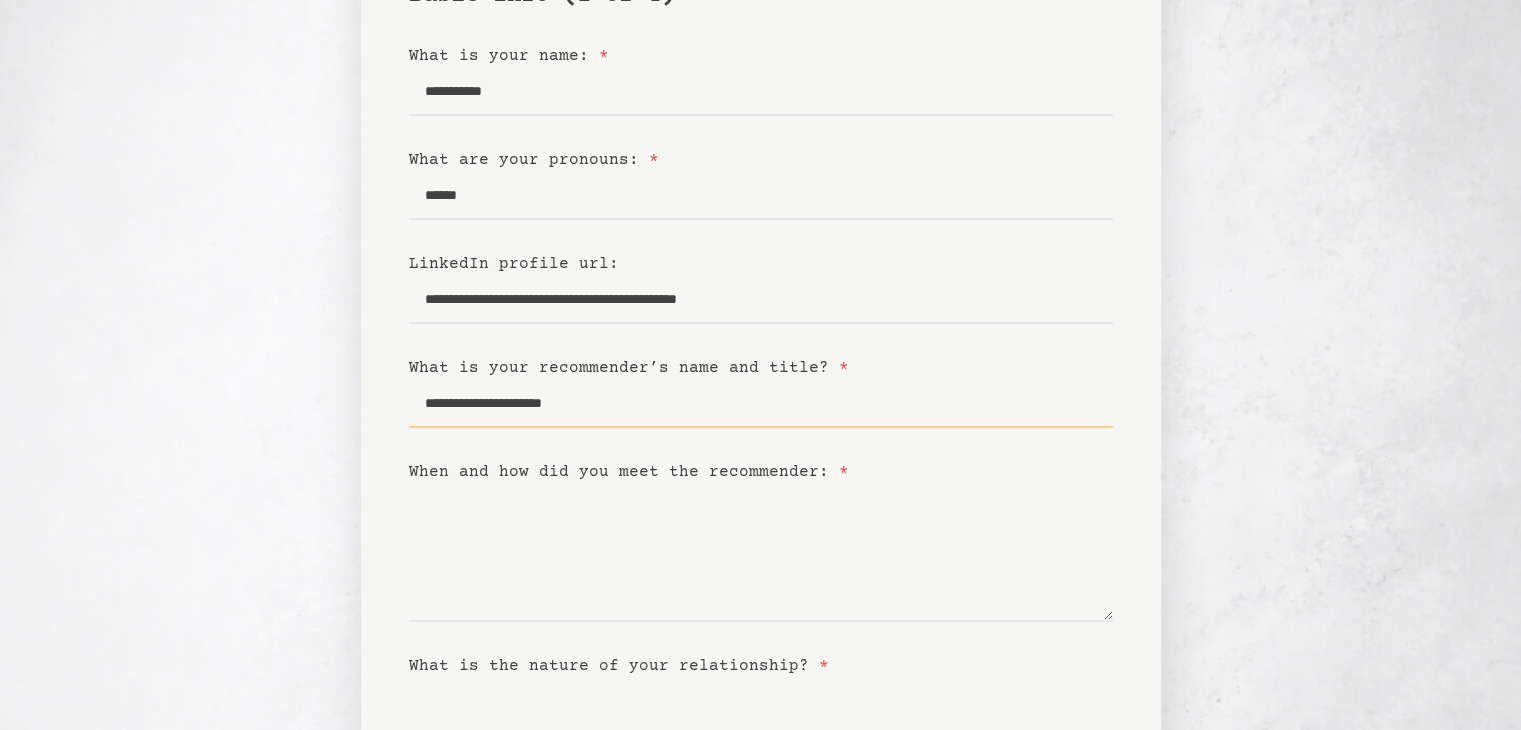 type on "**********" 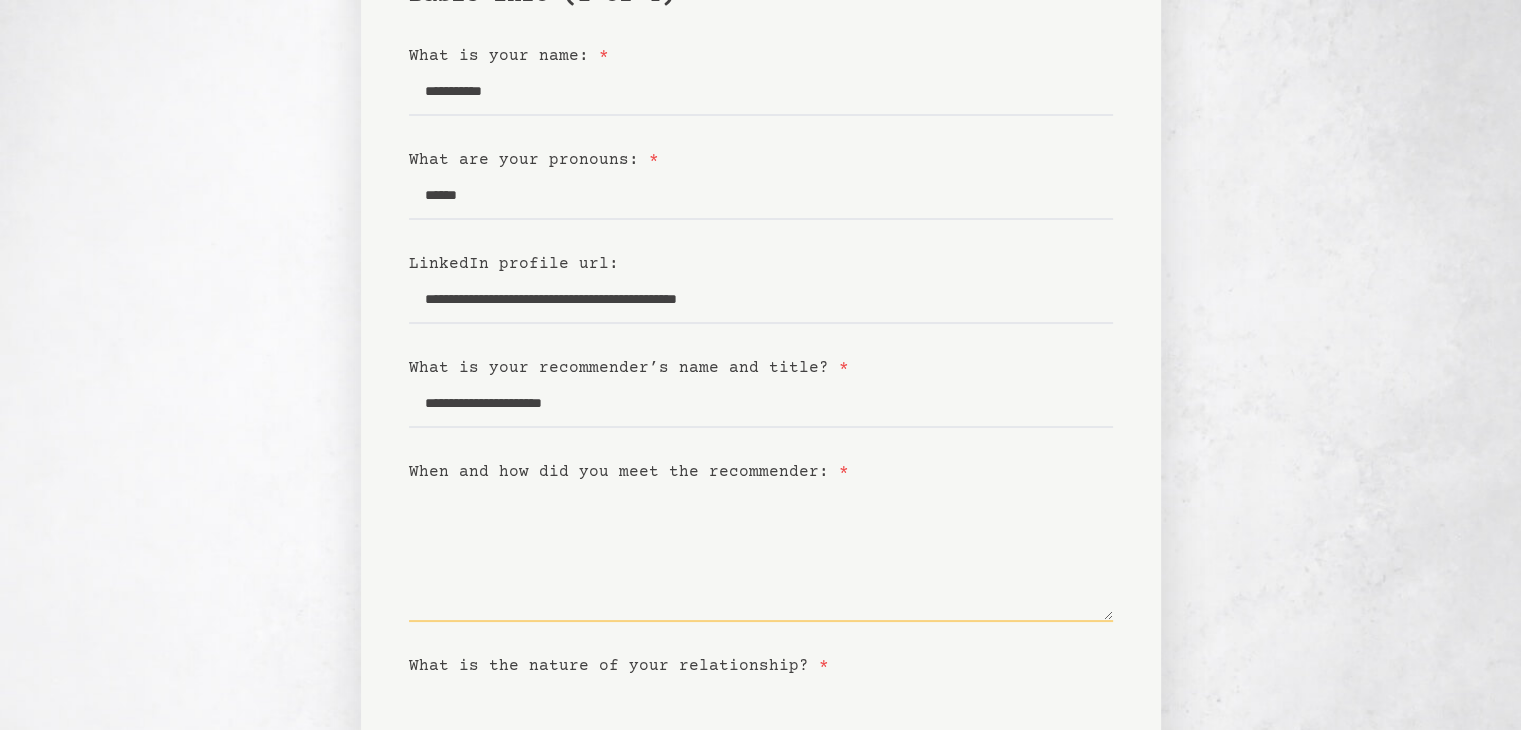 click on "When and how did you meet the recommender:   *" at bounding box center [761, 553] 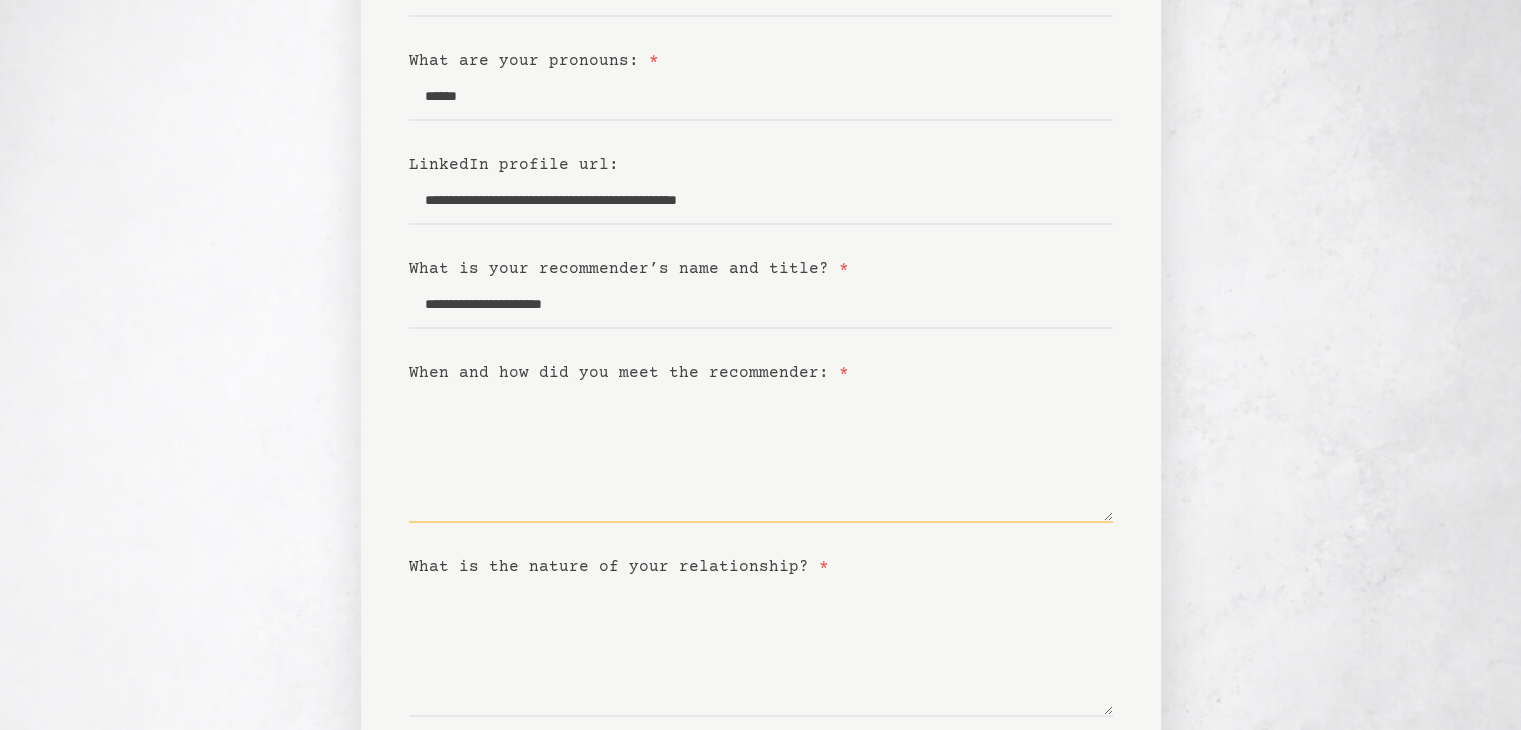 scroll, scrollTop: 320, scrollLeft: 0, axis: vertical 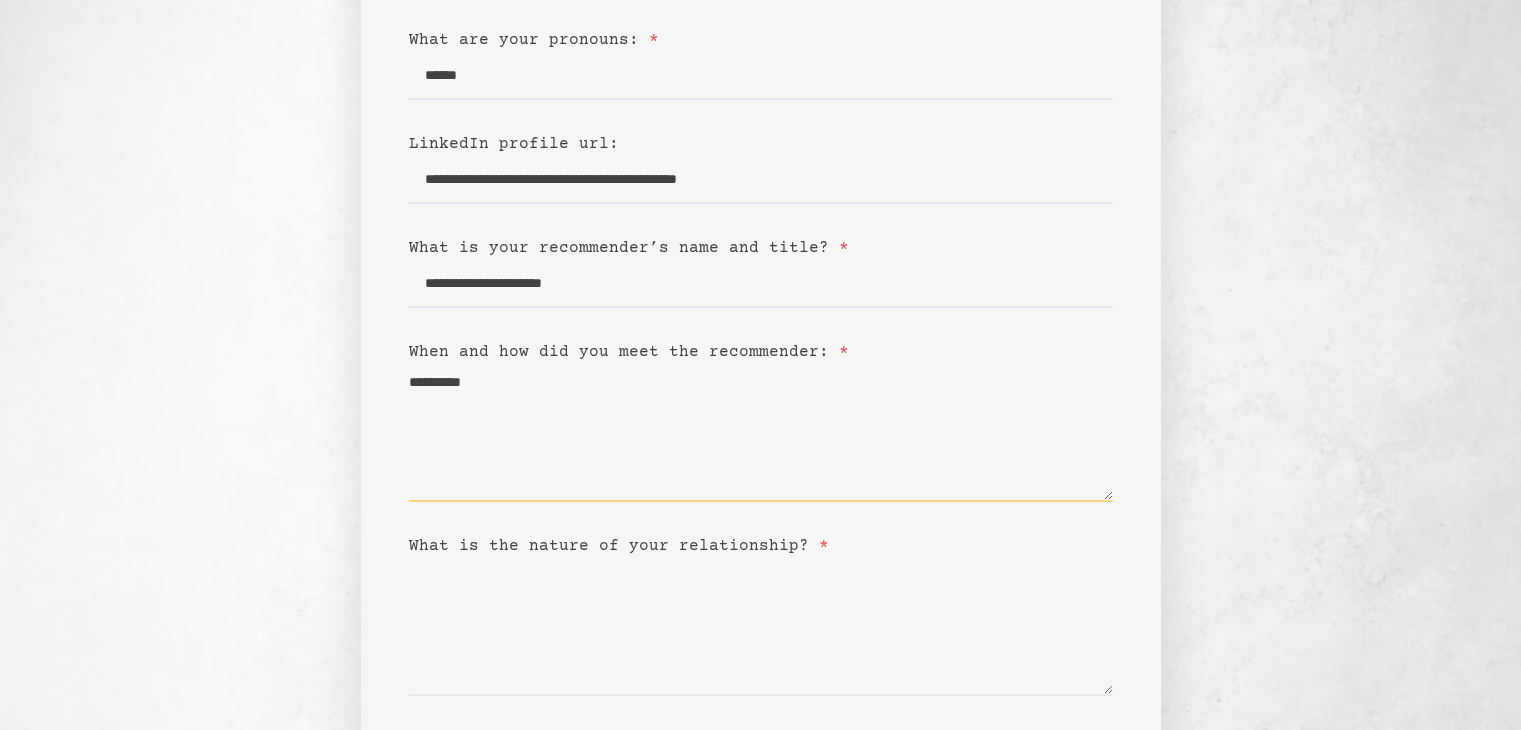 click on "*********" at bounding box center [761, 433] 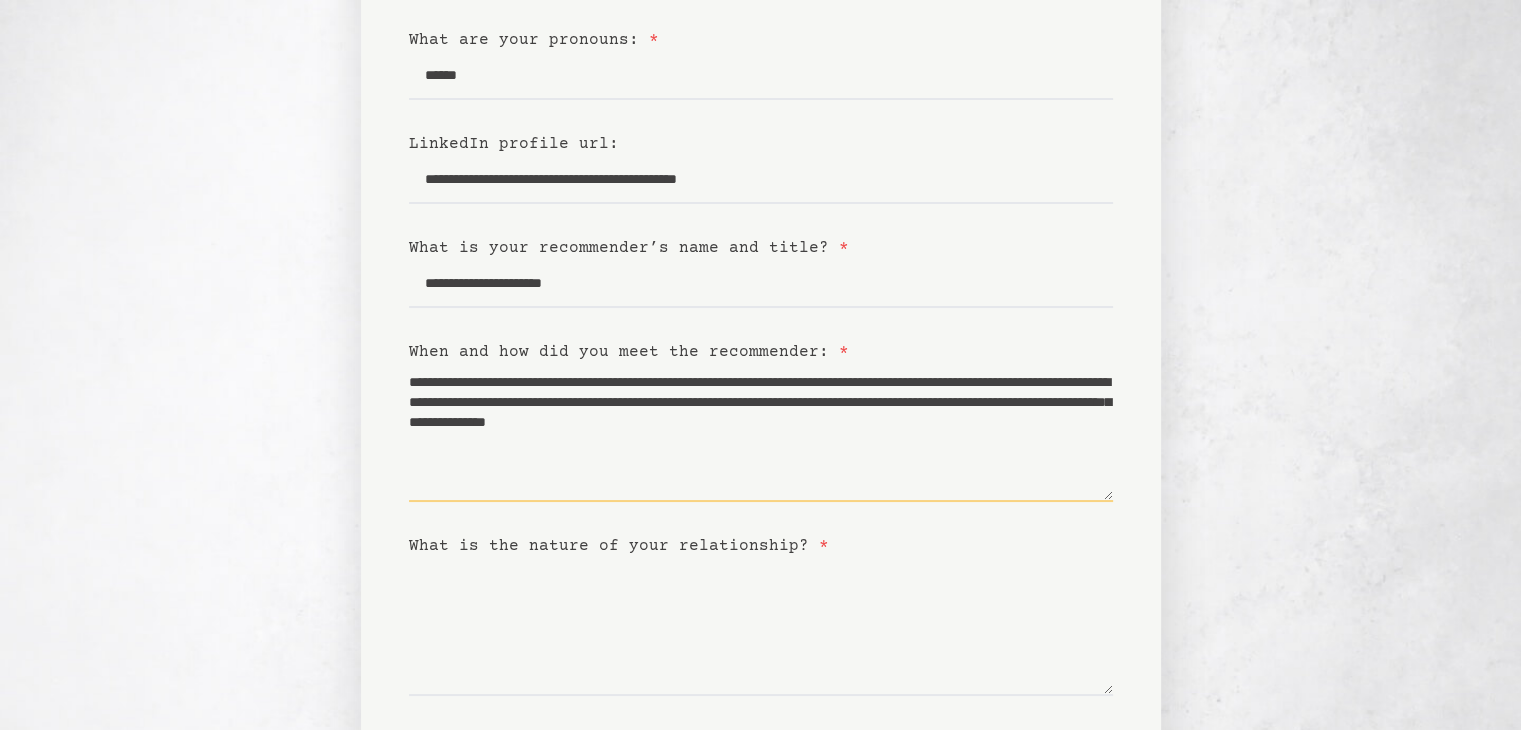scroll, scrollTop: 481, scrollLeft: 0, axis: vertical 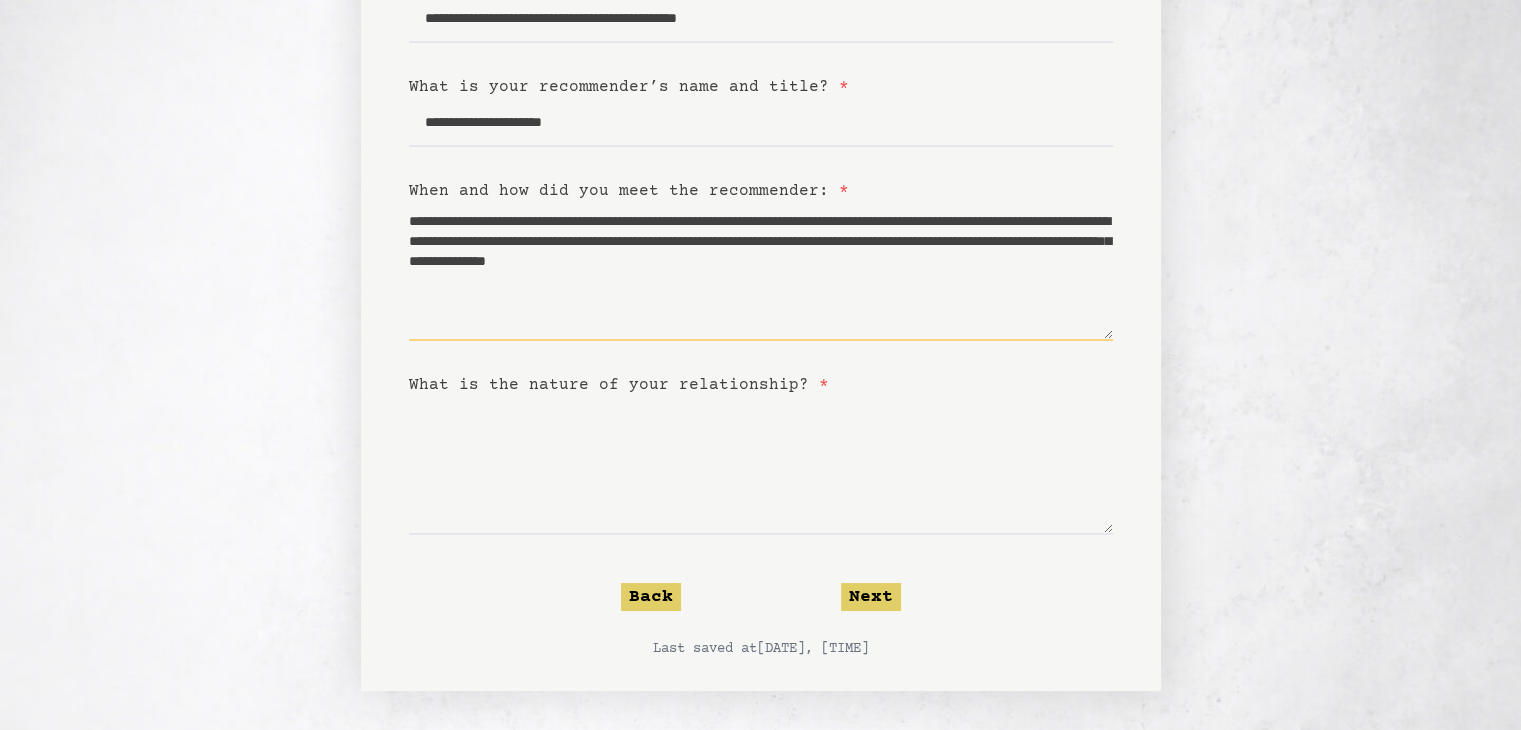 type on "**********" 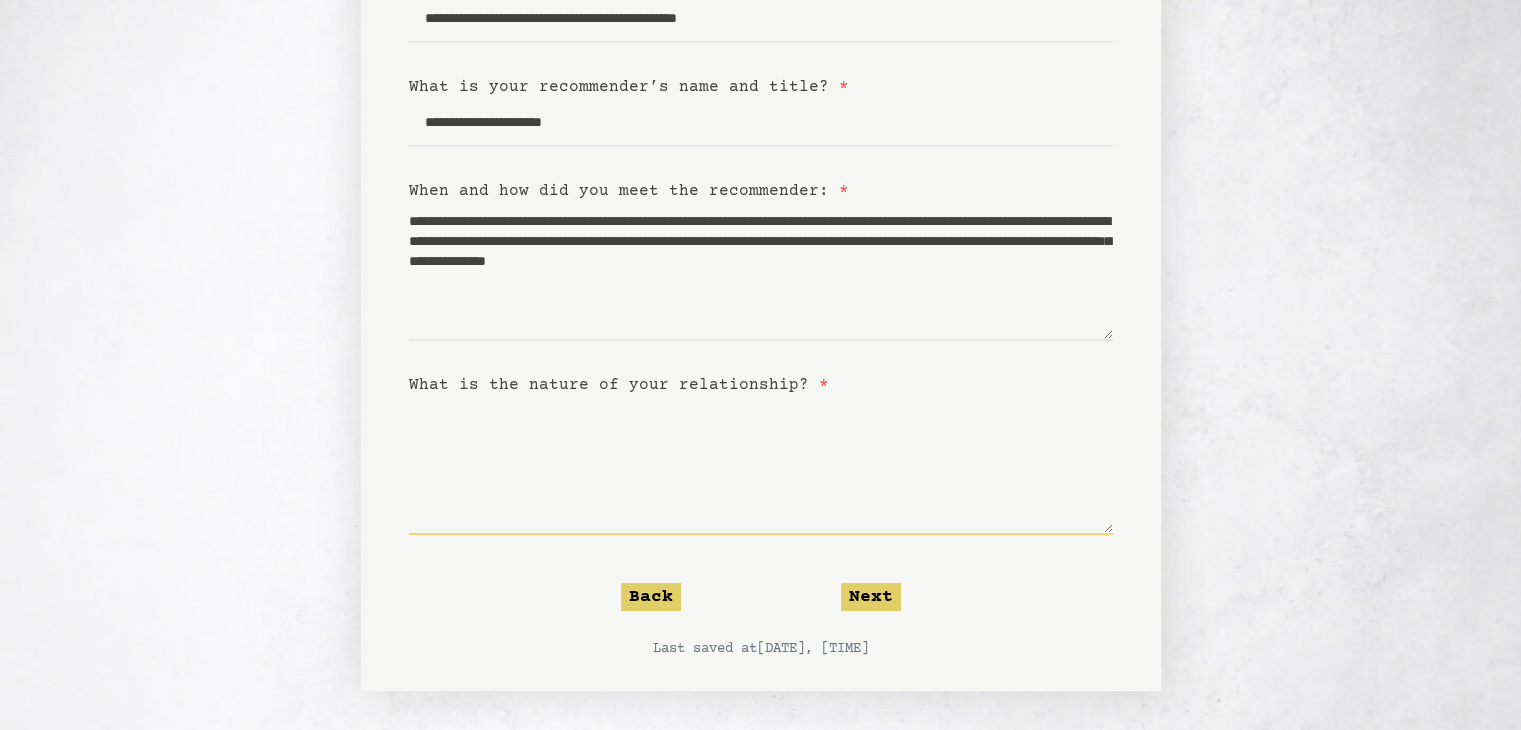 click on "What is the nature of your relationship?   *" at bounding box center (761, 466) 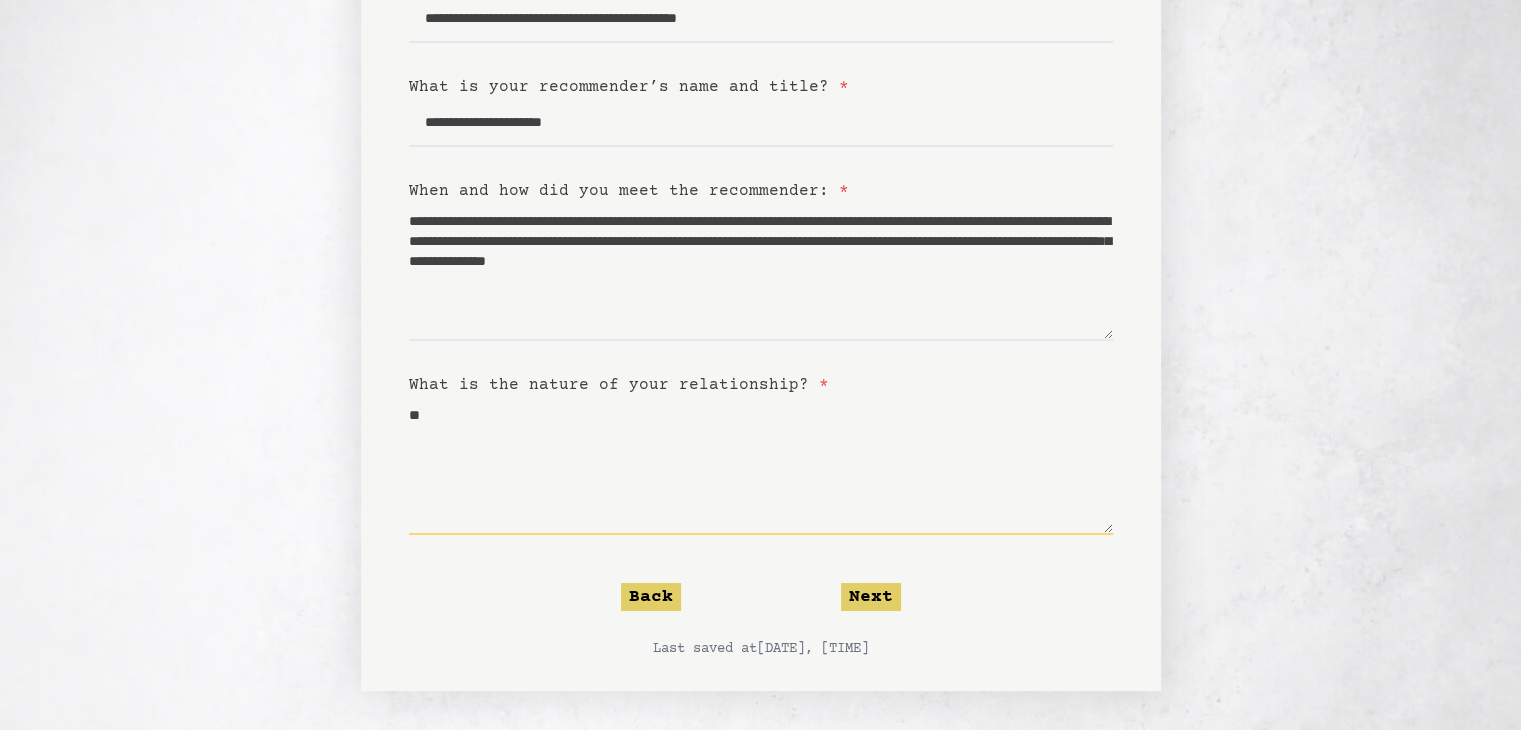 type on "*" 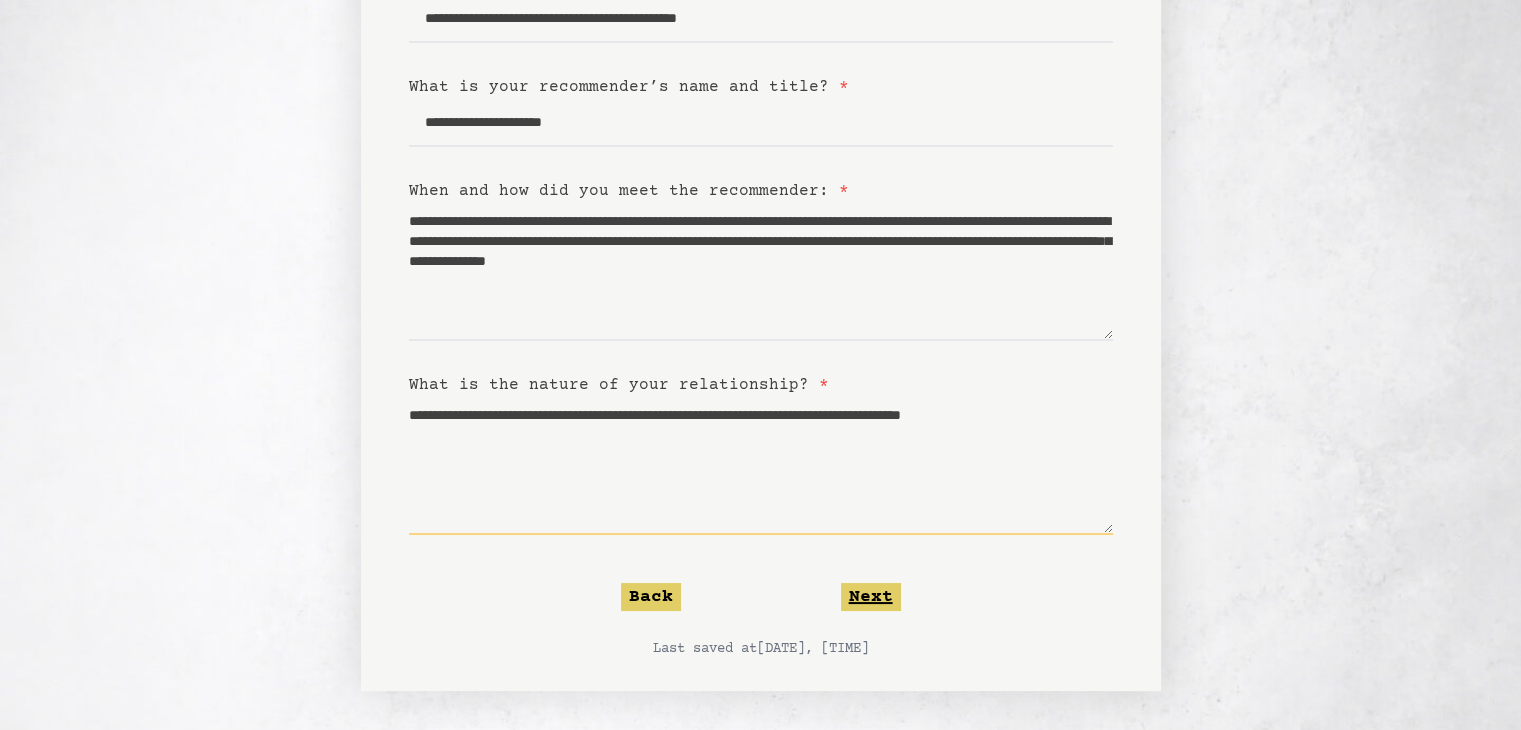 type on "**********" 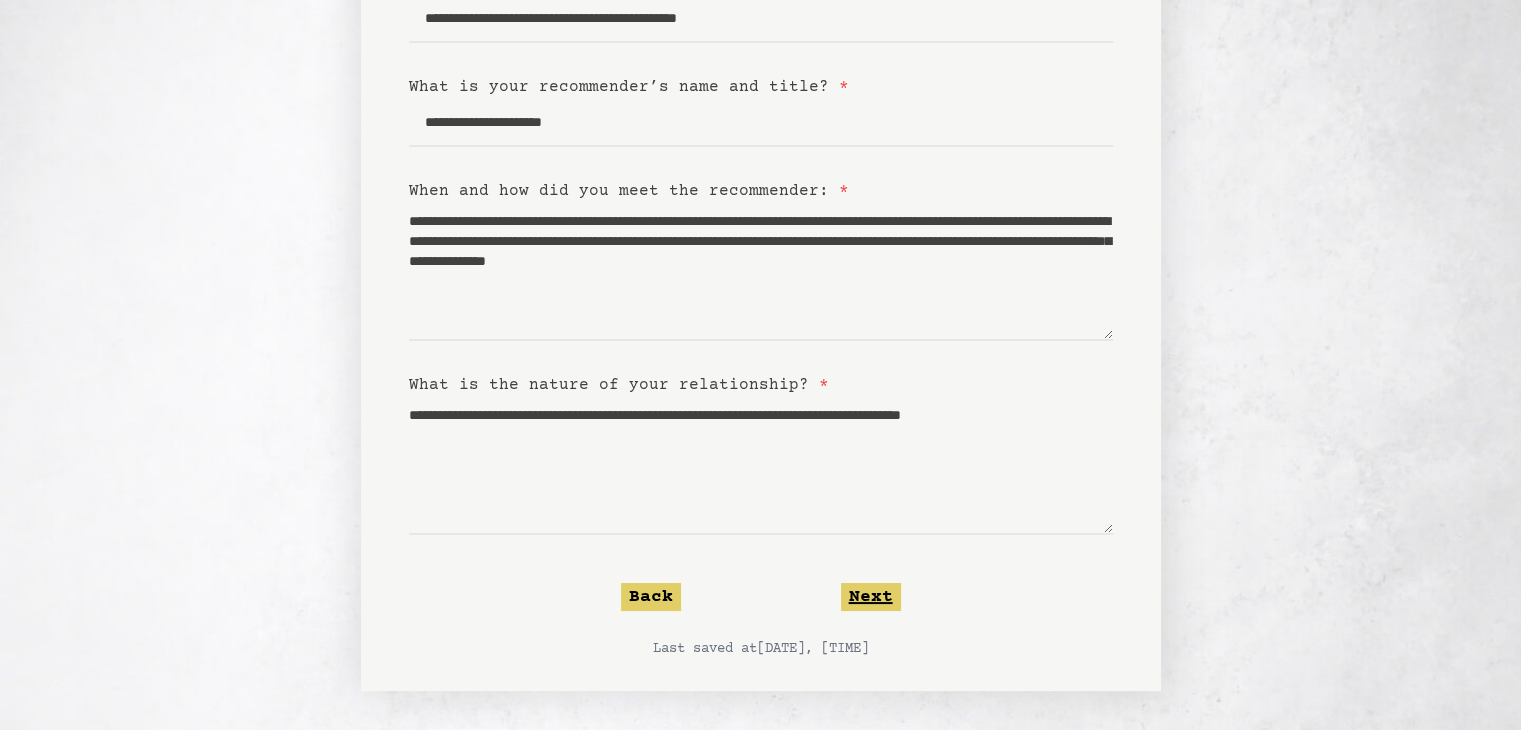 click on "Next" 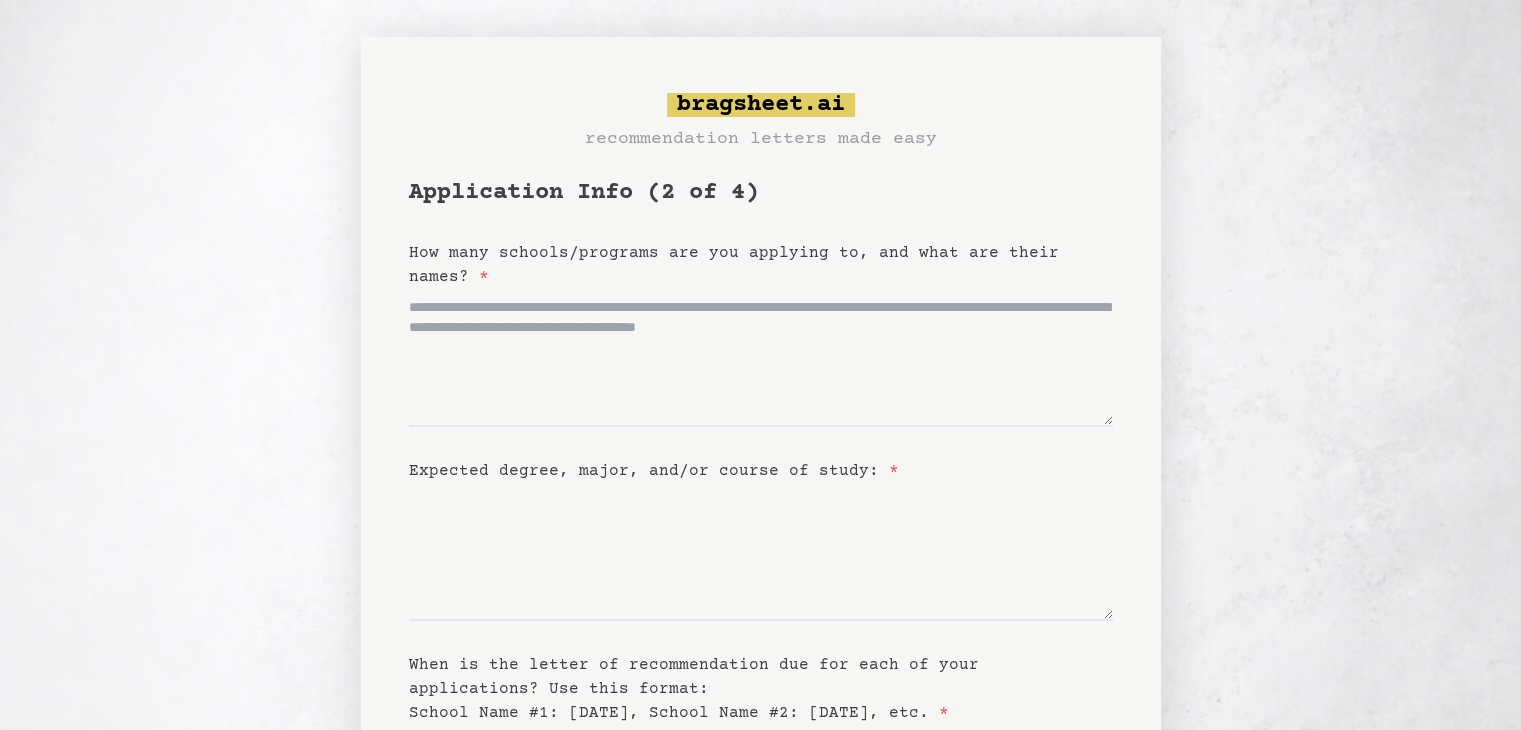 scroll, scrollTop: 0, scrollLeft: 0, axis: both 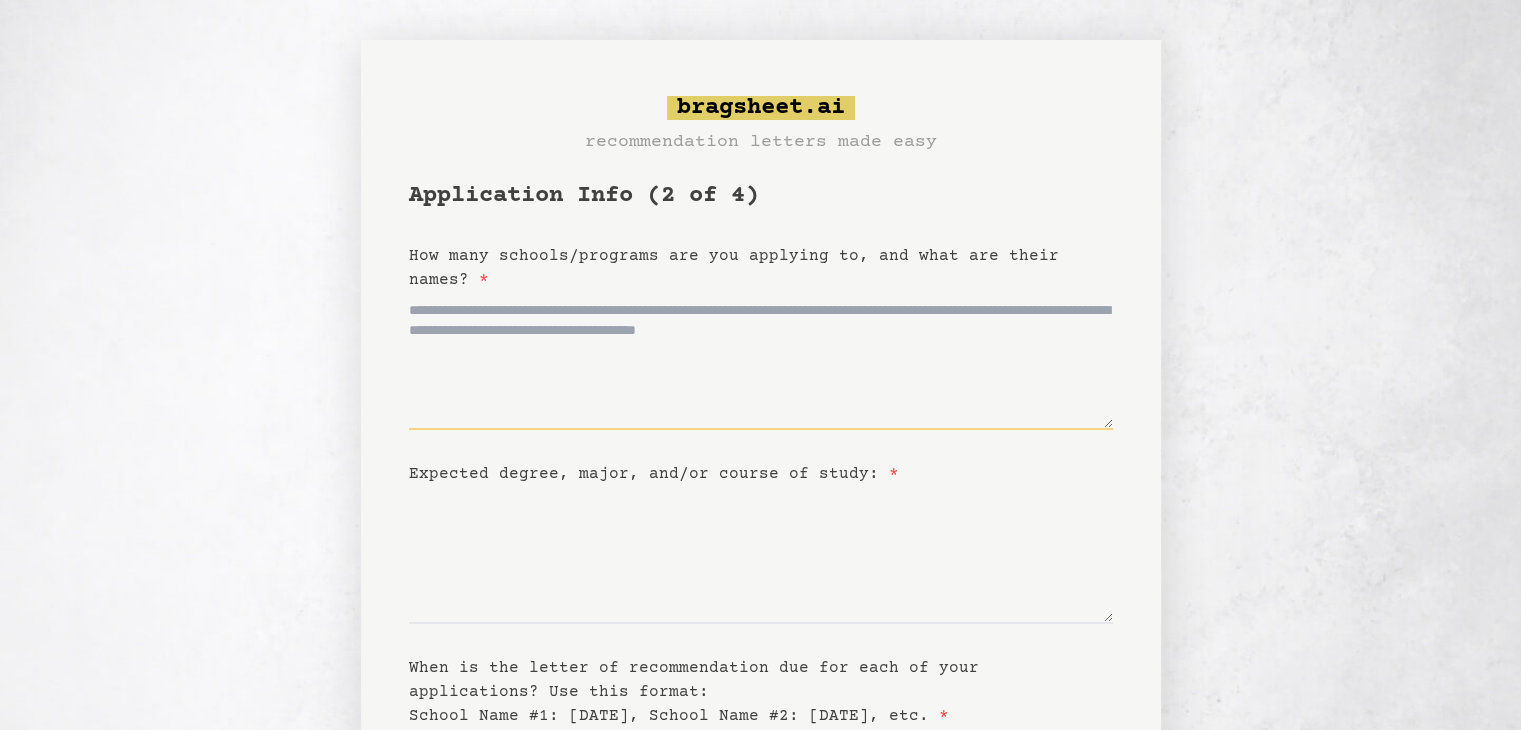 click on "How many schools/programs are you applying to, and what are
their names?   *" at bounding box center (761, 361) 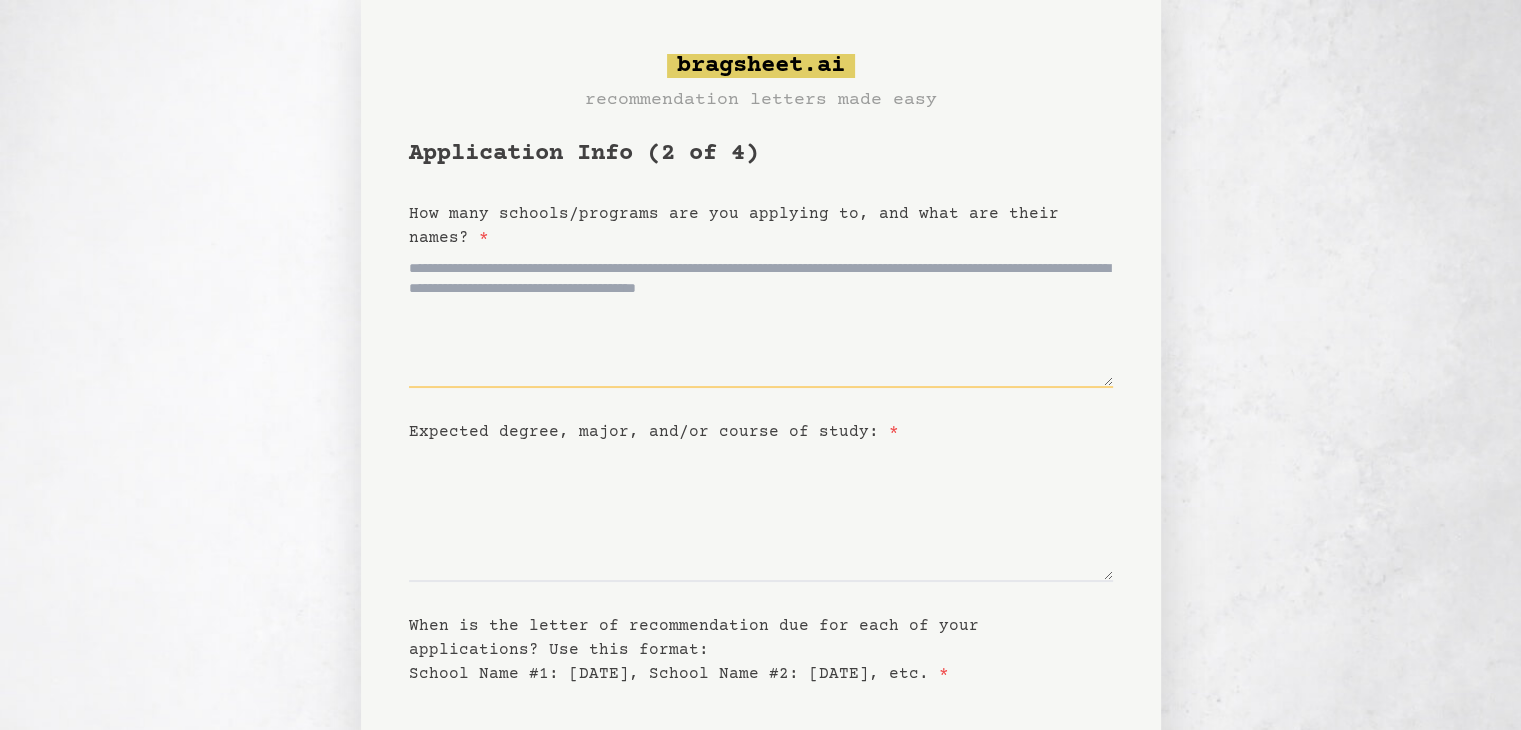 scroll, scrollTop: 40, scrollLeft: 0, axis: vertical 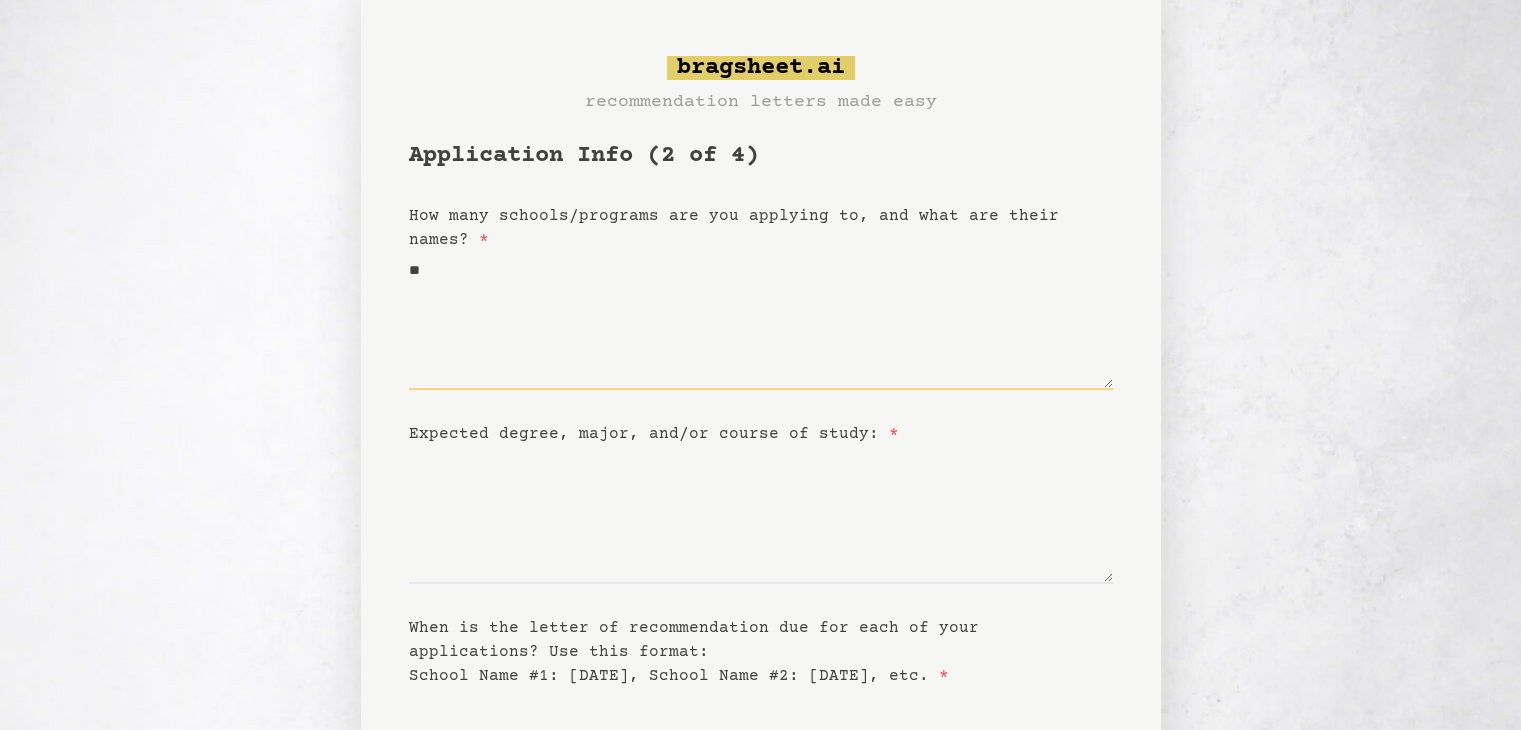 type on "*" 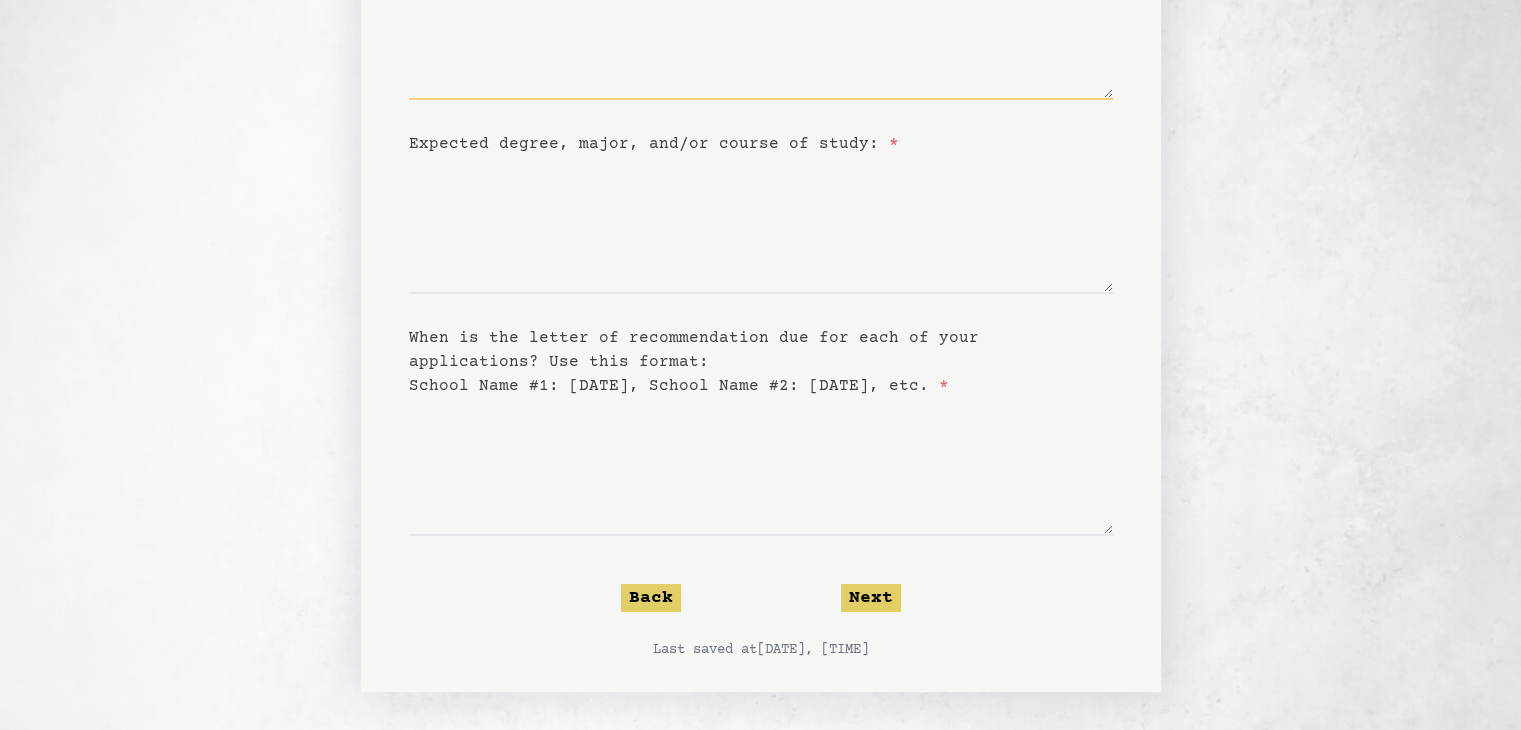 scroll, scrollTop: 286, scrollLeft: 0, axis: vertical 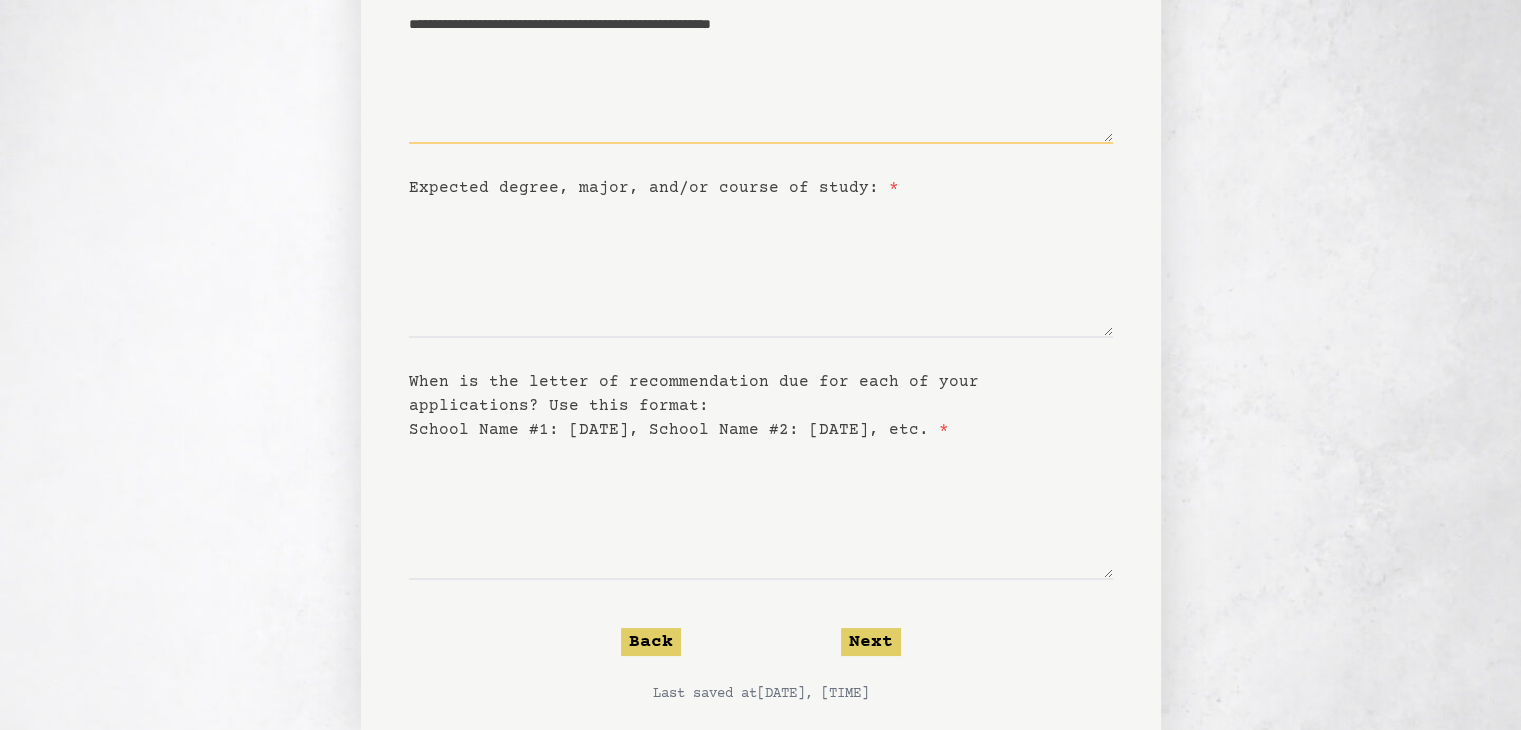 type on "**********" 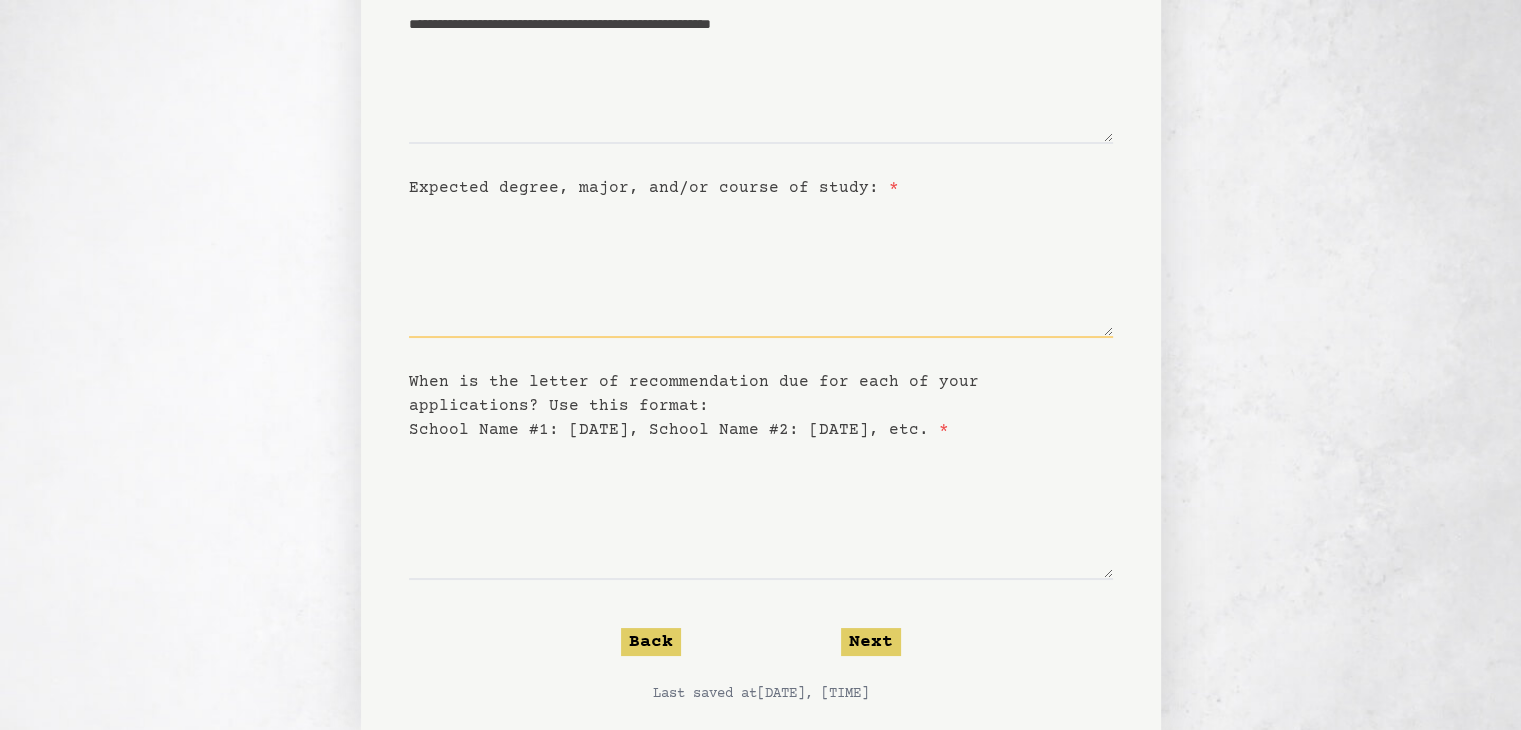 click on "Expected degree, major, and/or course of study:   *" at bounding box center (761, 269) 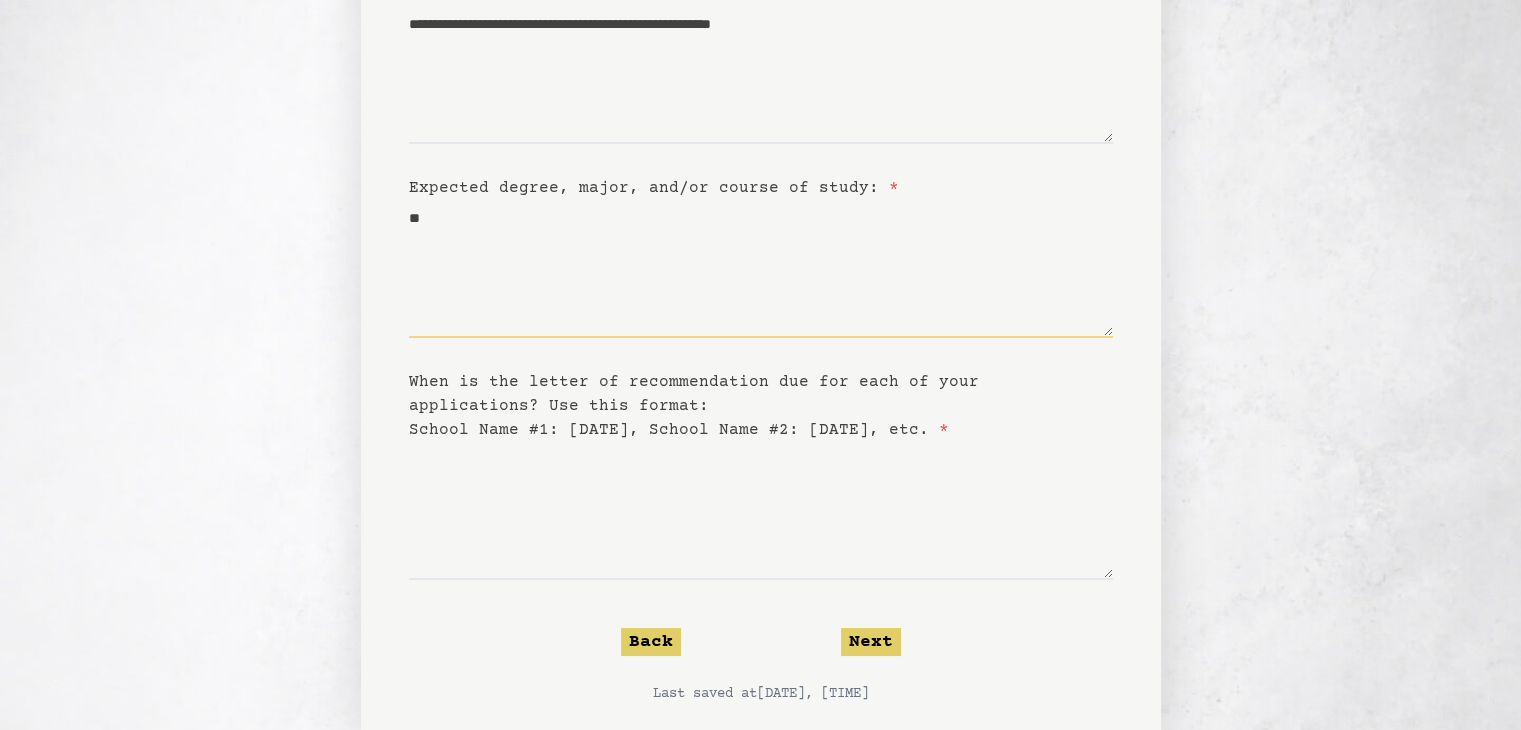 type on "*" 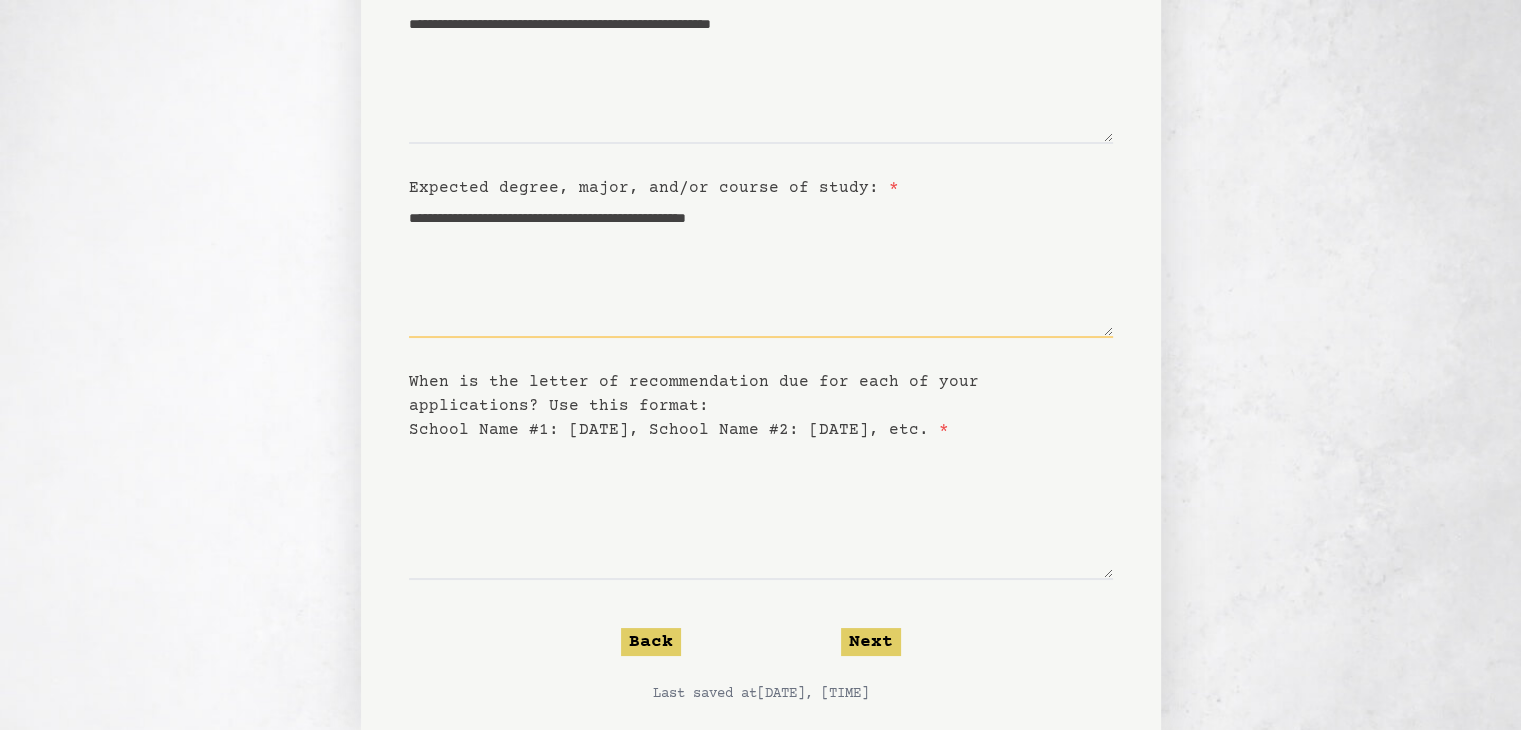scroll, scrollTop: 331, scrollLeft: 0, axis: vertical 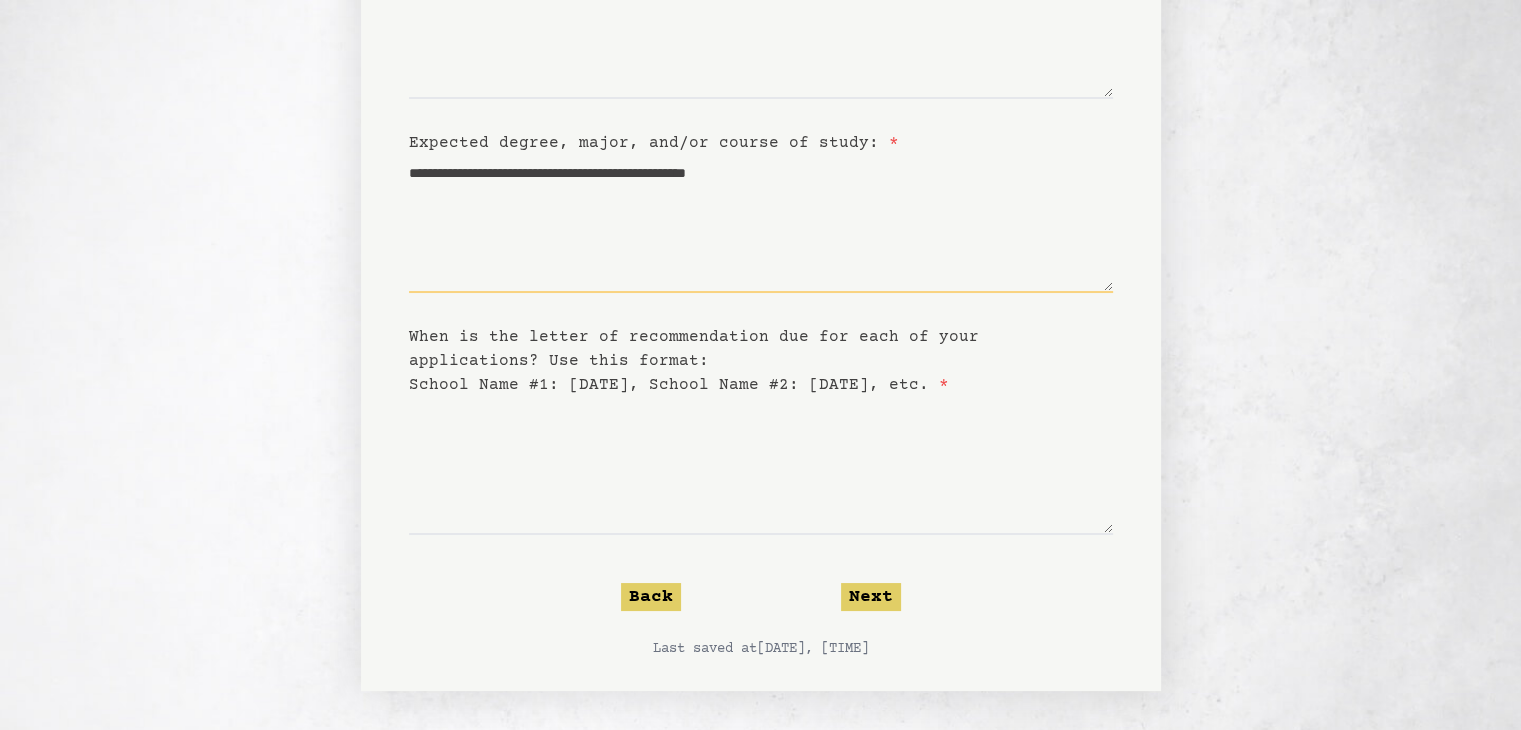 type on "**********" 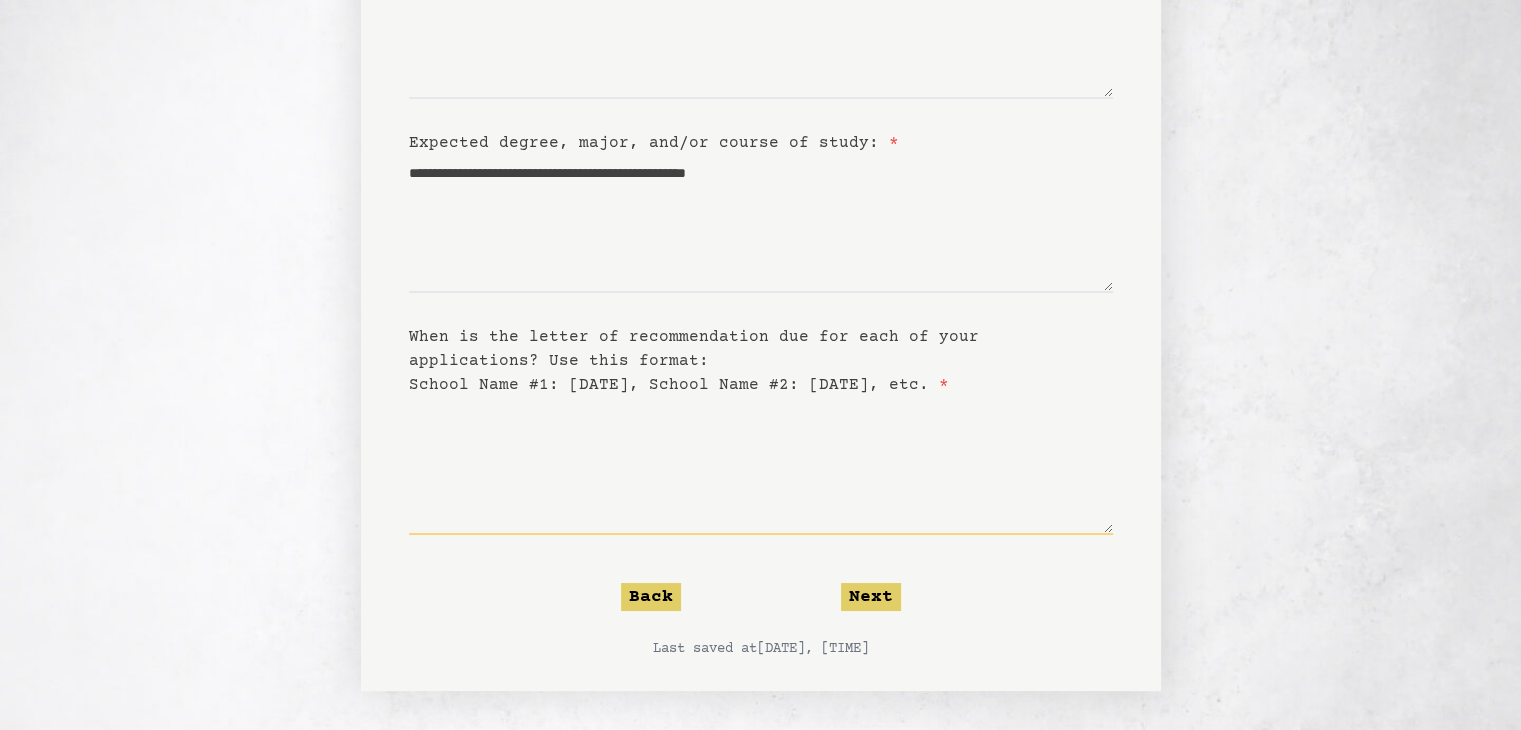 click on "When is the letter of recommendation due for each of your
applications? Use this format: School Name #1: DD/MM/YYYY,
School Name #2: DD/MM/YYYY, etc.   *" at bounding box center (761, 466) 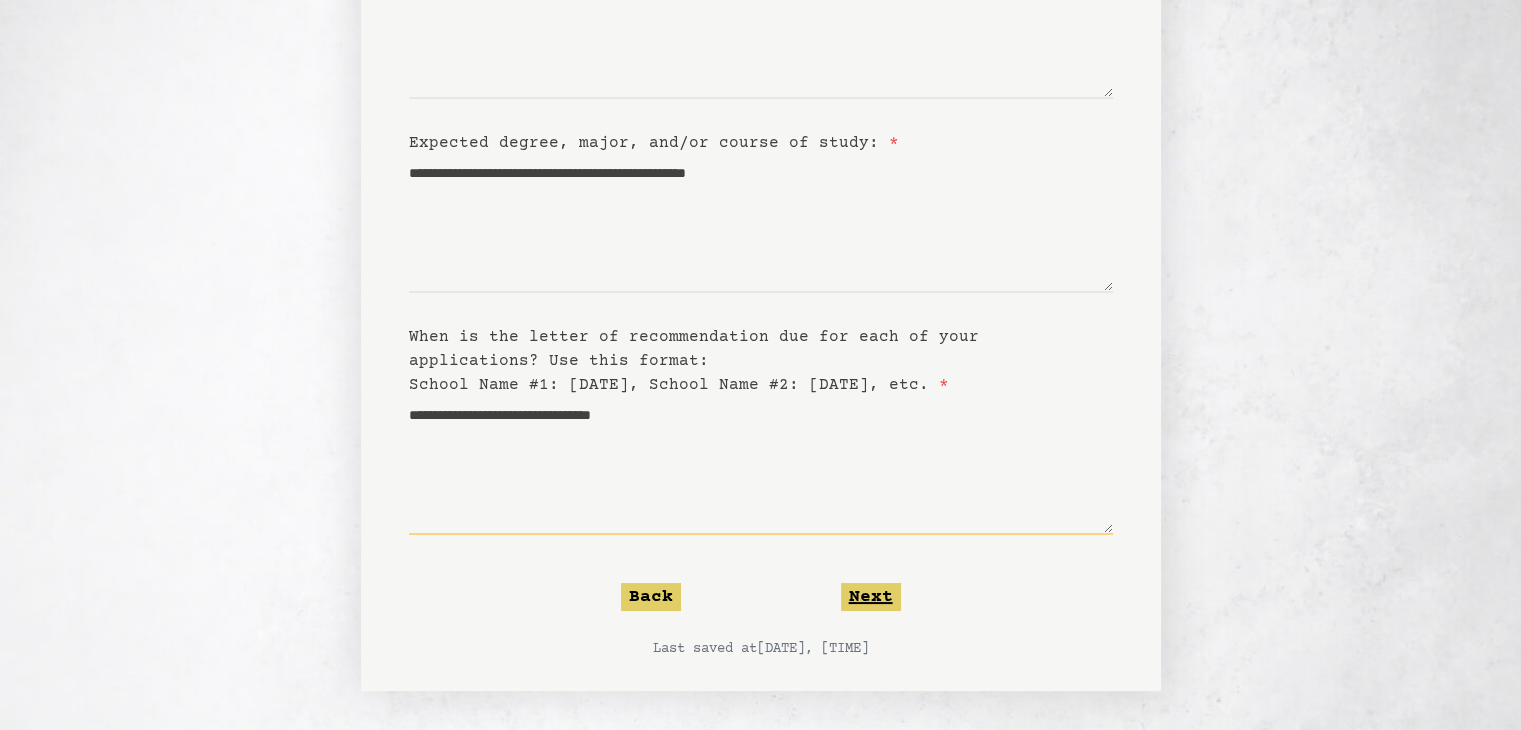 type on "**********" 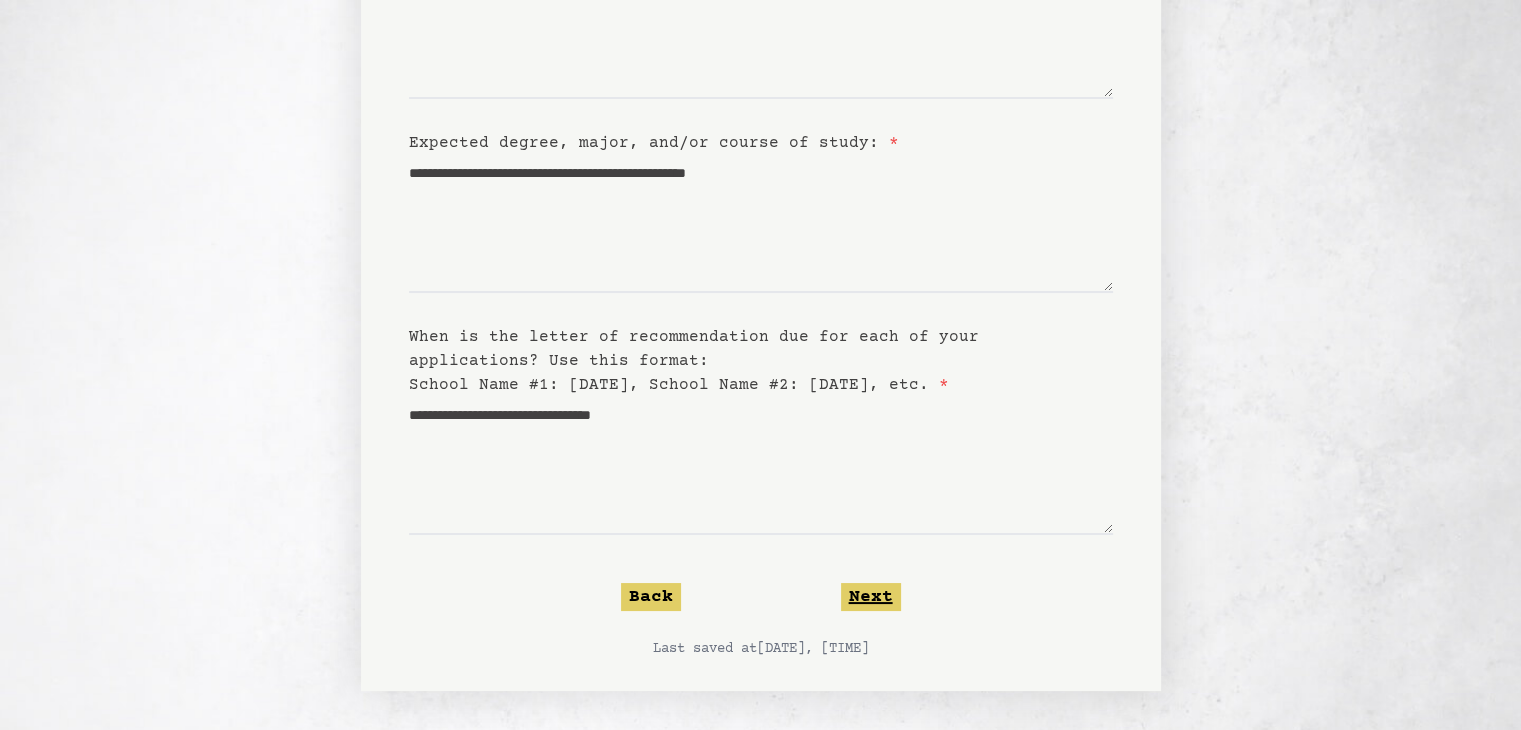 click on "Next" 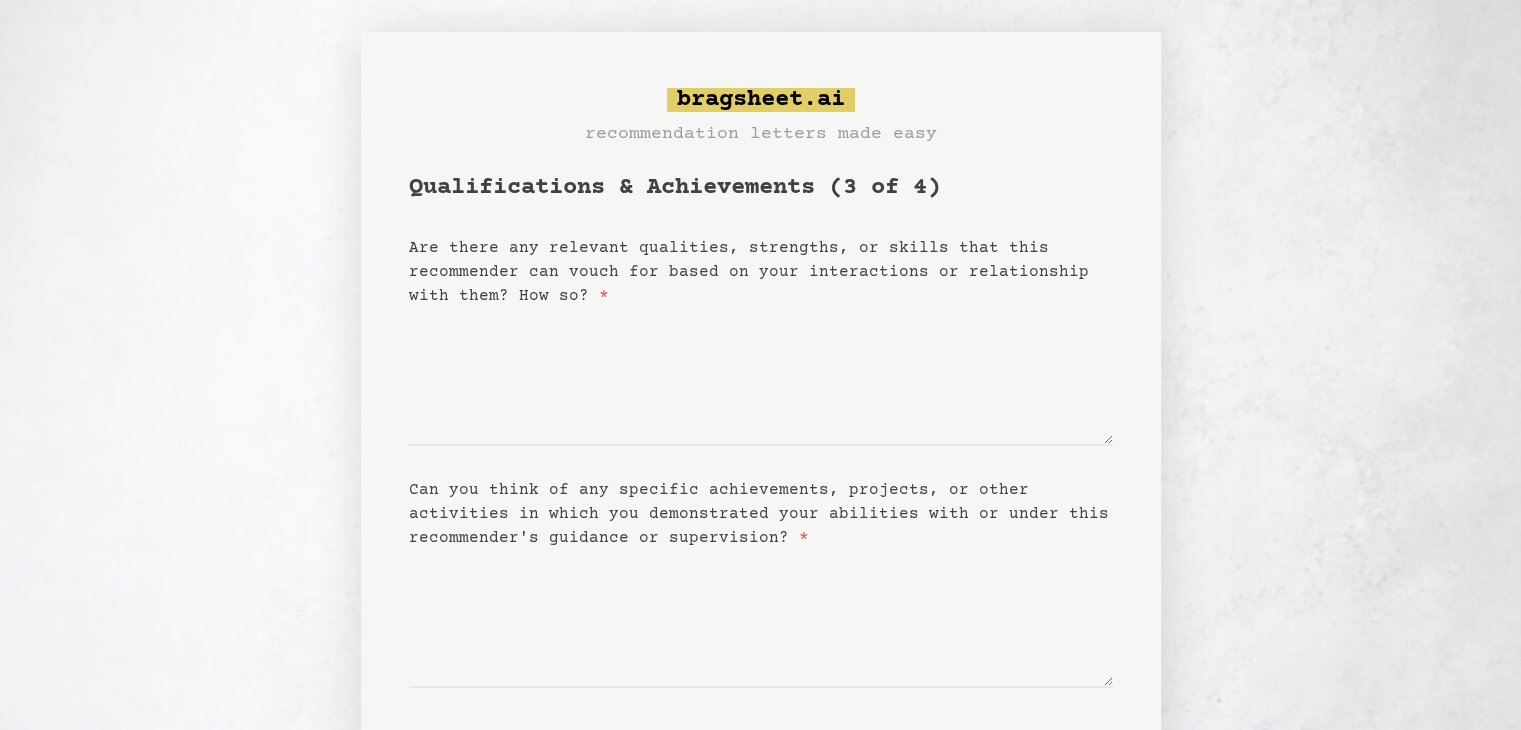 scroll, scrollTop: 0, scrollLeft: 0, axis: both 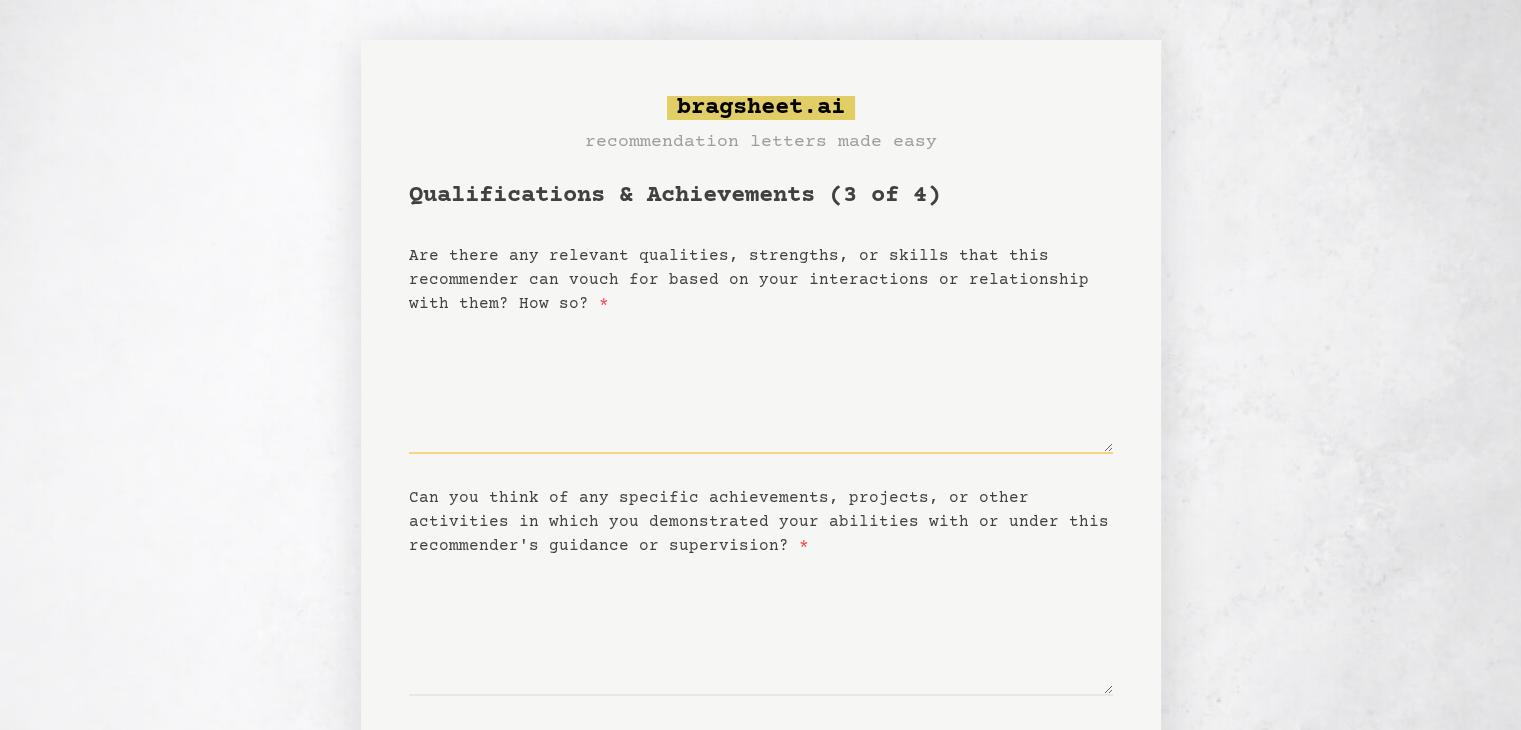 click on "Are there any relevant qualities, strengths, or skills that this
recommender can vouch for based on your interactions or
relationship with them? How so?   *" at bounding box center (761, 385) 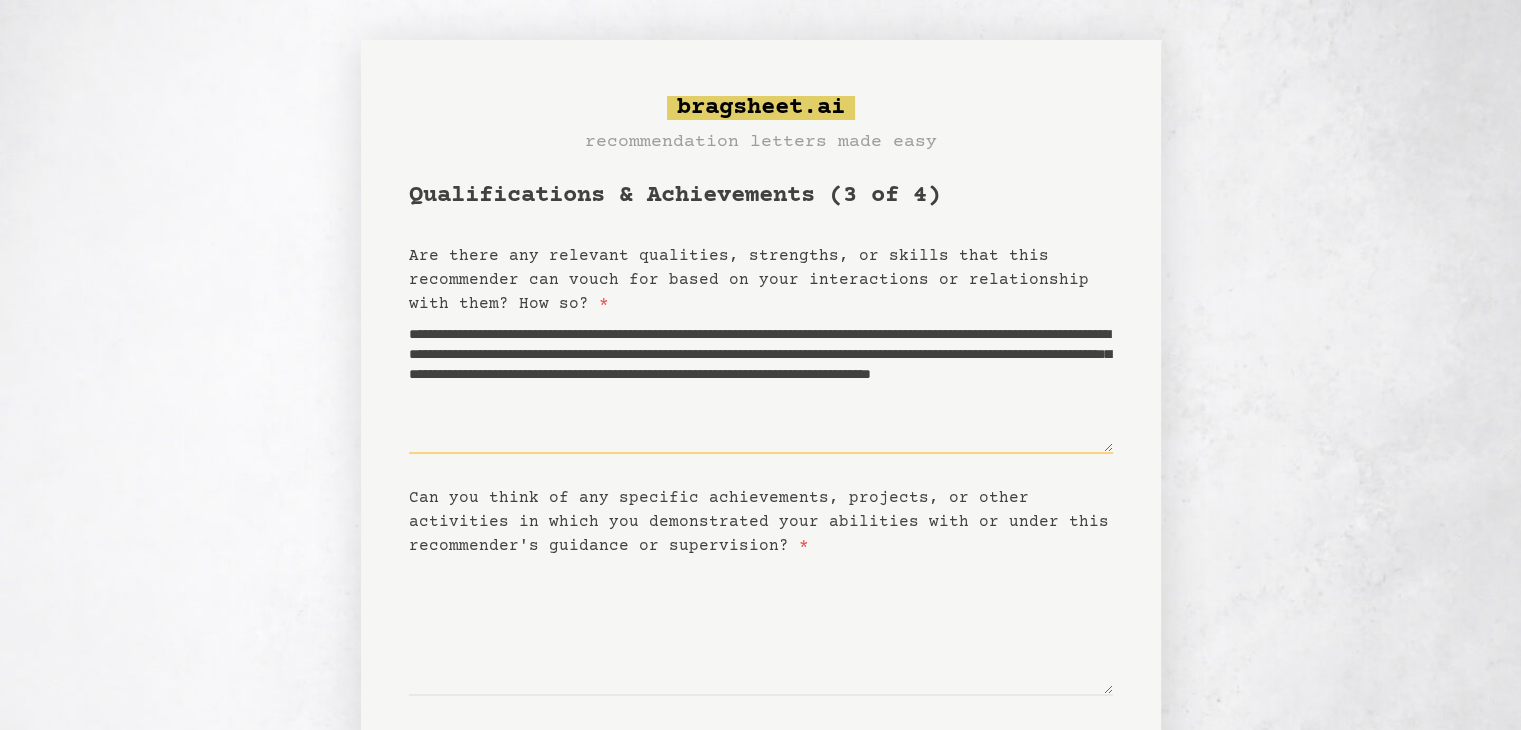 scroll, scrollTop: 161, scrollLeft: 0, axis: vertical 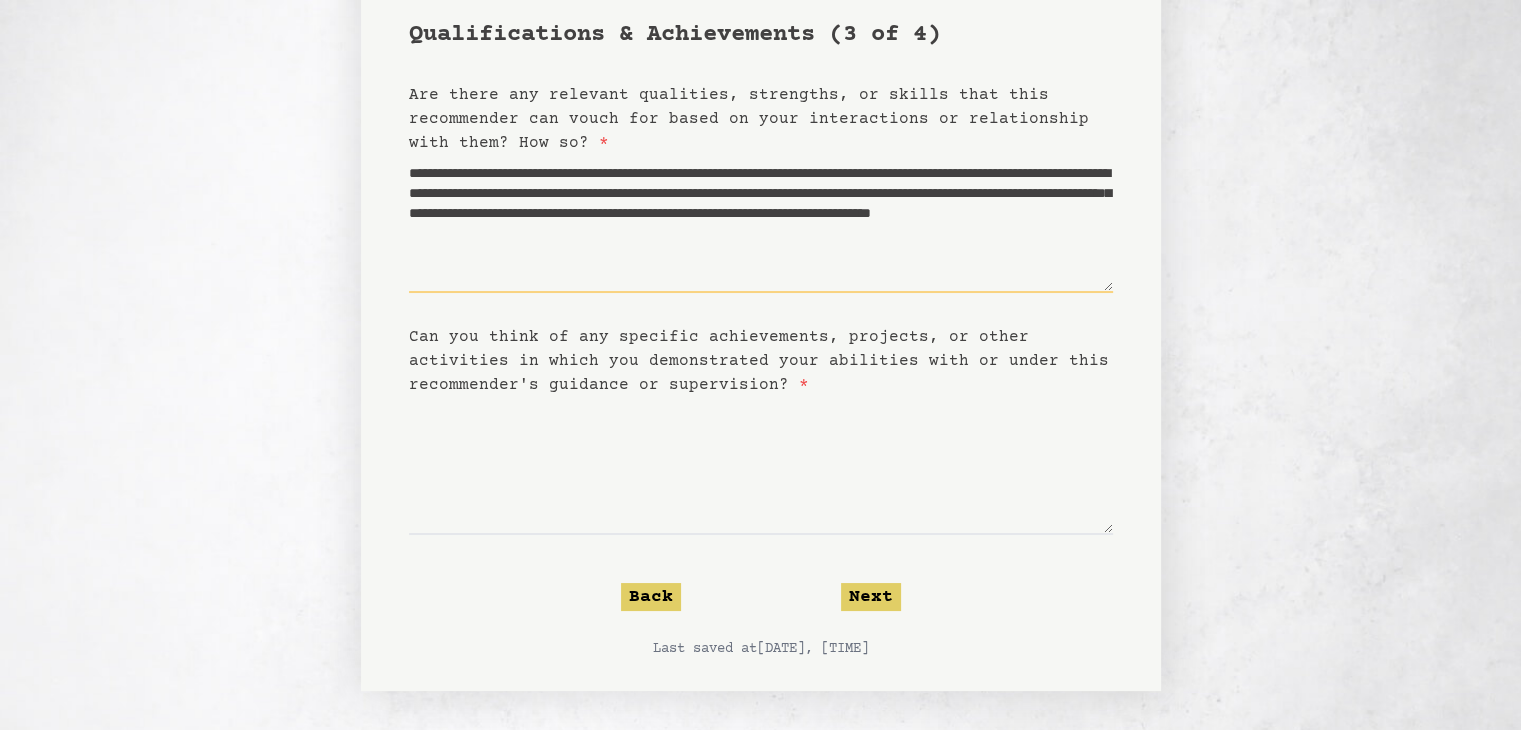 type on "**********" 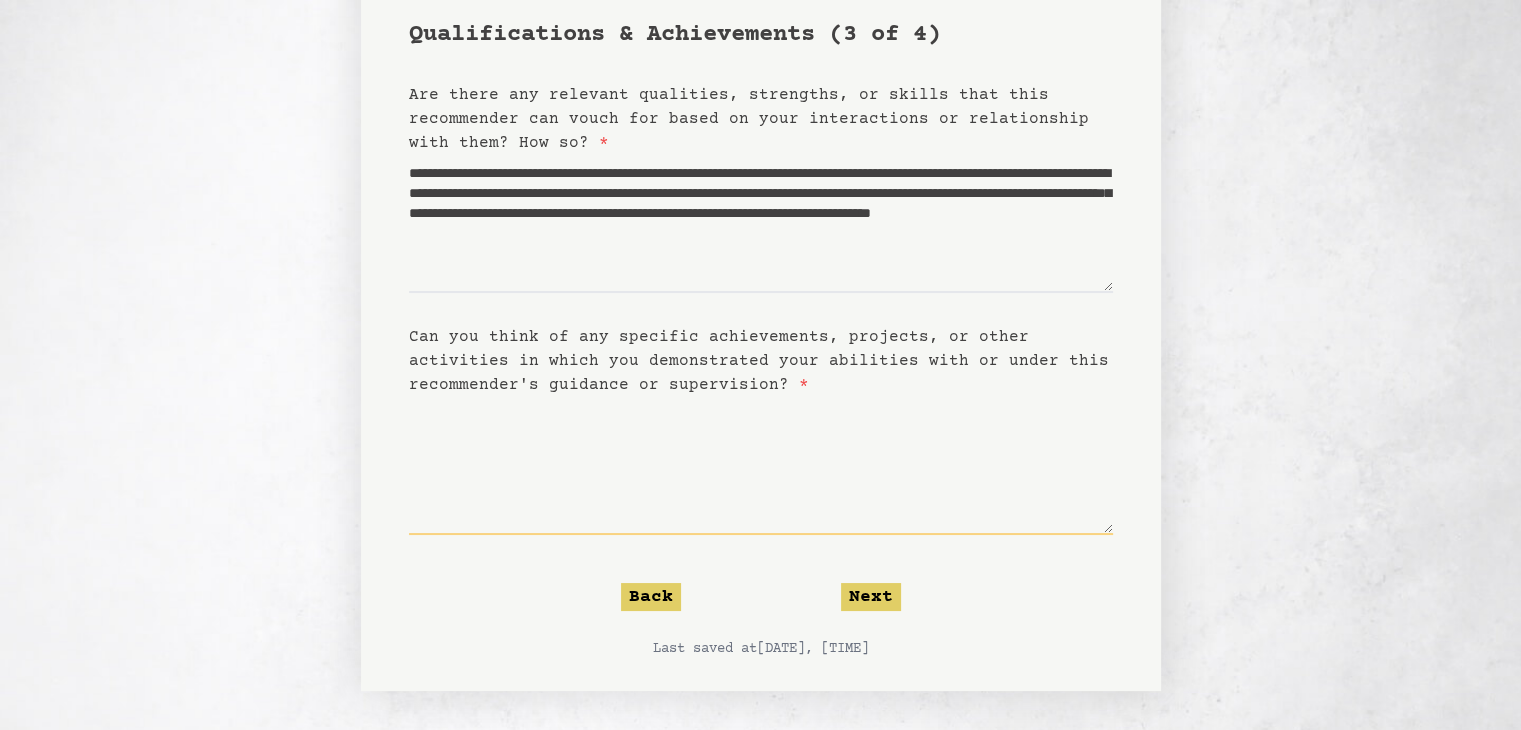 click on "Can you think of any specific achievements, projects, or other
activities in which you demonstrated your abilities with or
under this recommender's guidance or supervision?   *" at bounding box center [761, 466] 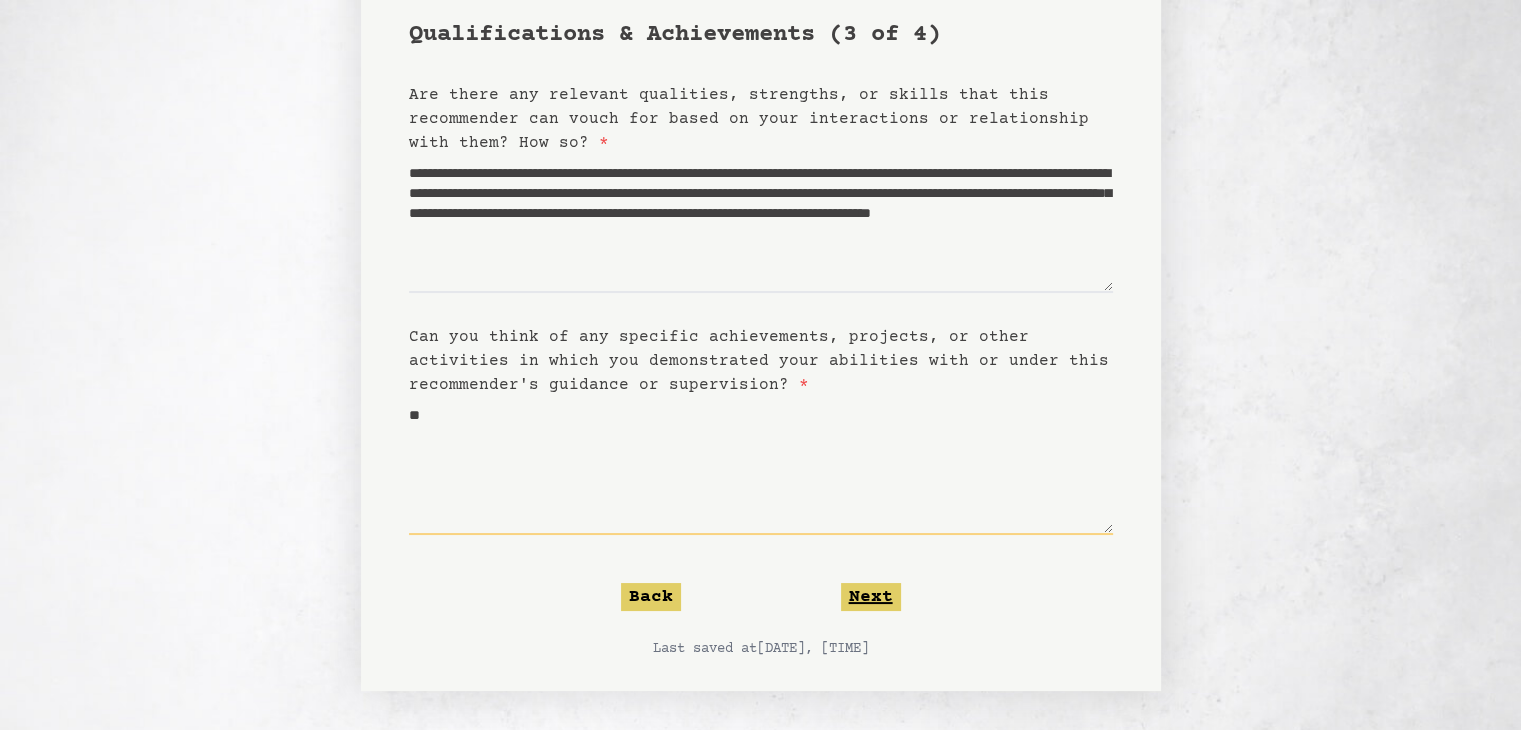 type on "**" 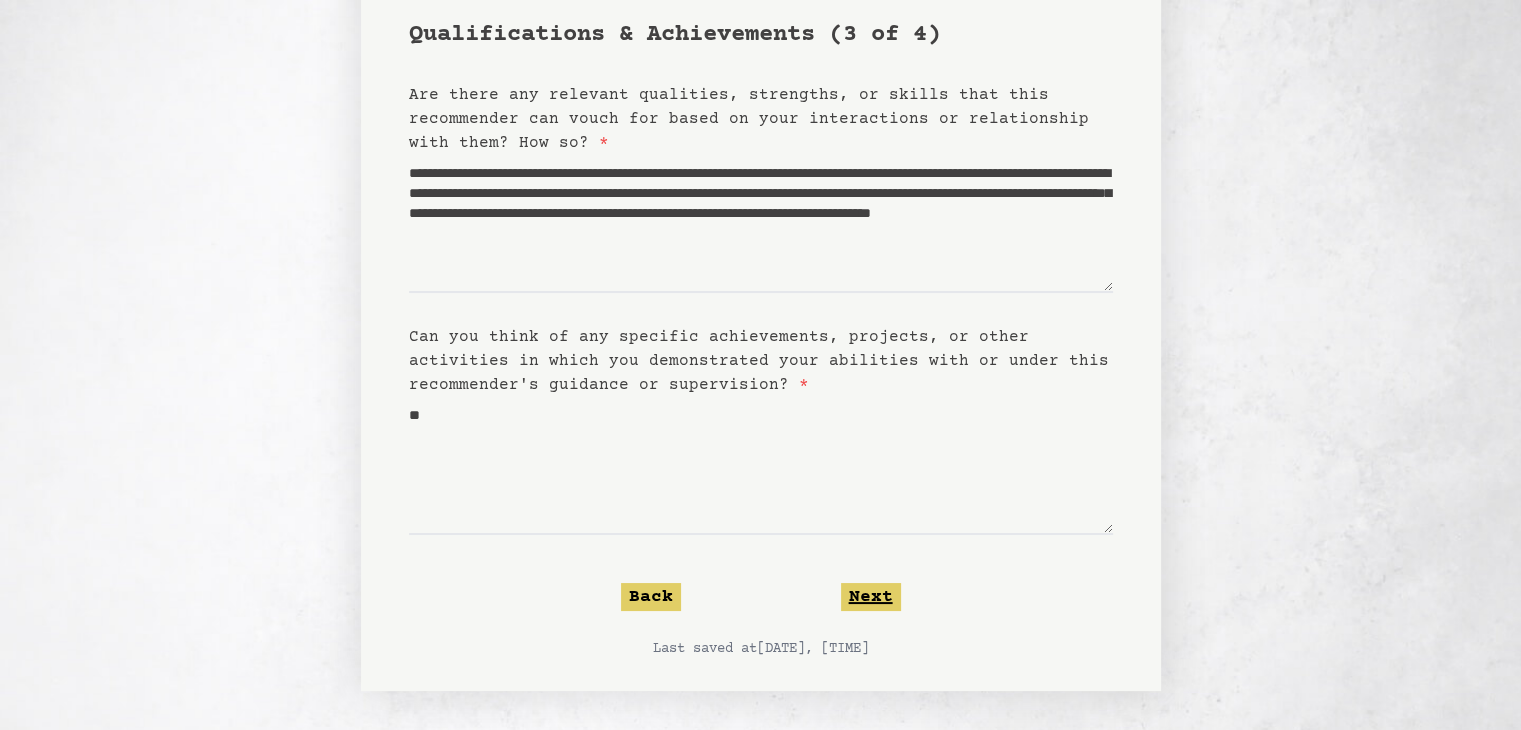 click on "Next" 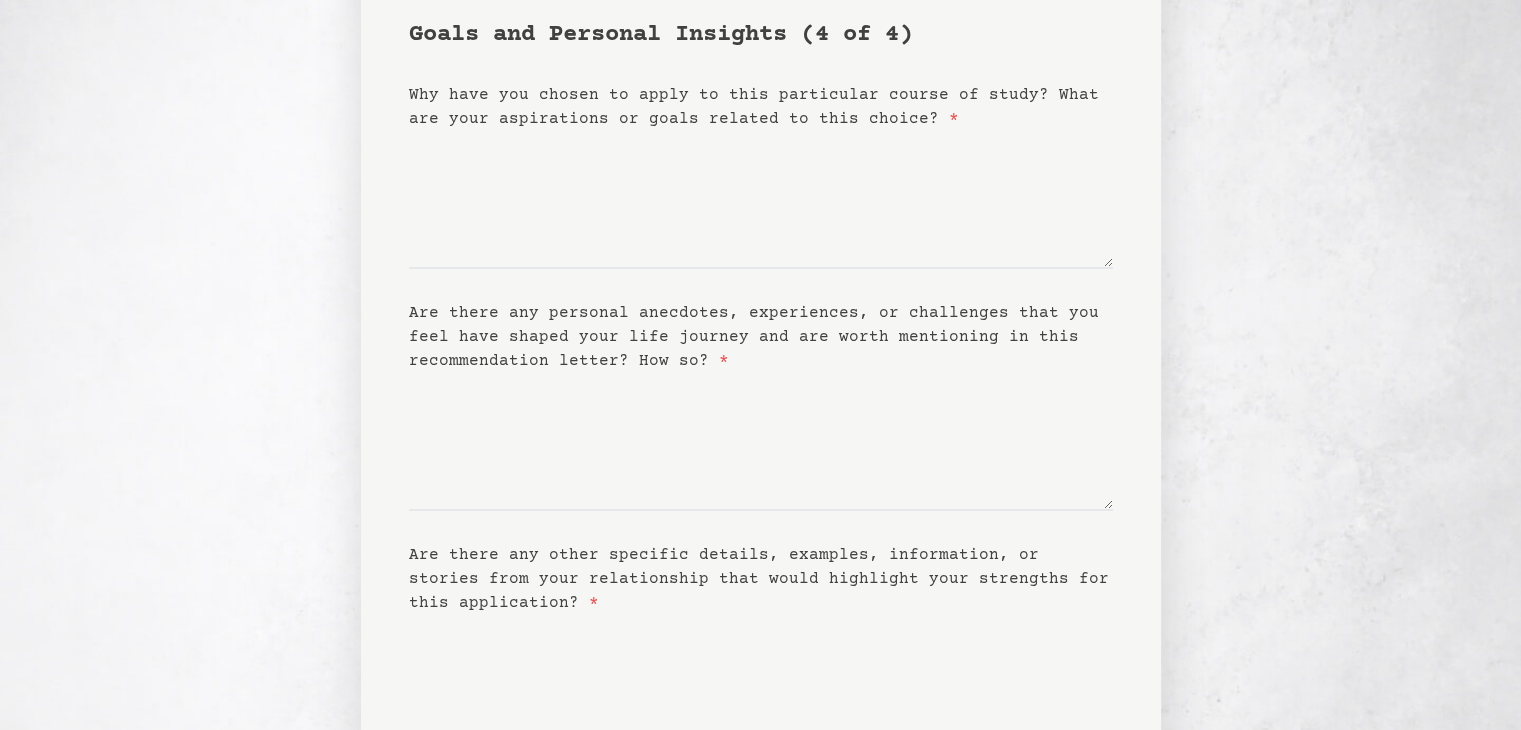 scroll, scrollTop: 0, scrollLeft: 0, axis: both 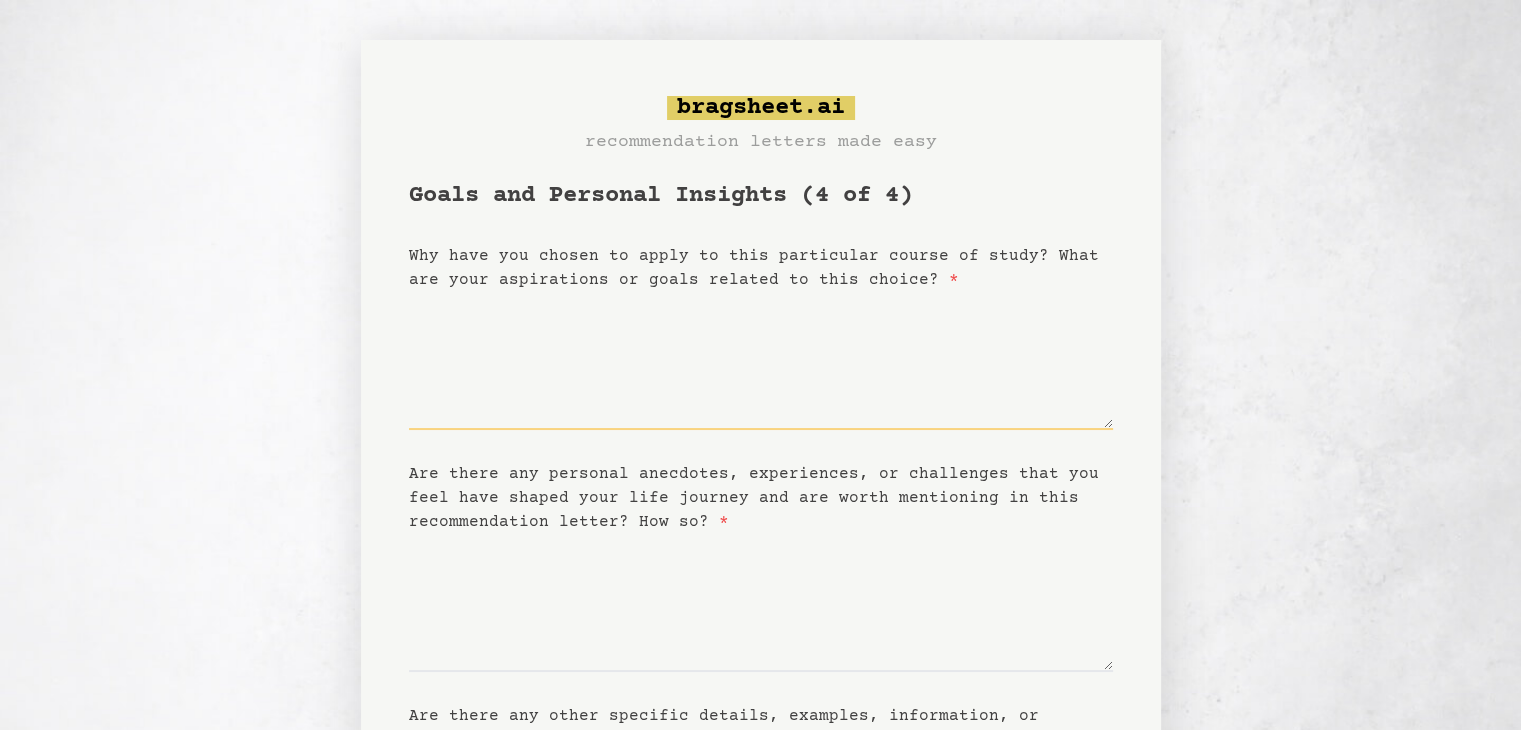 click on "Why have you chosen to apply to this particular course of study?
What are your aspirations or goals related to this choice?   *" at bounding box center [761, 361] 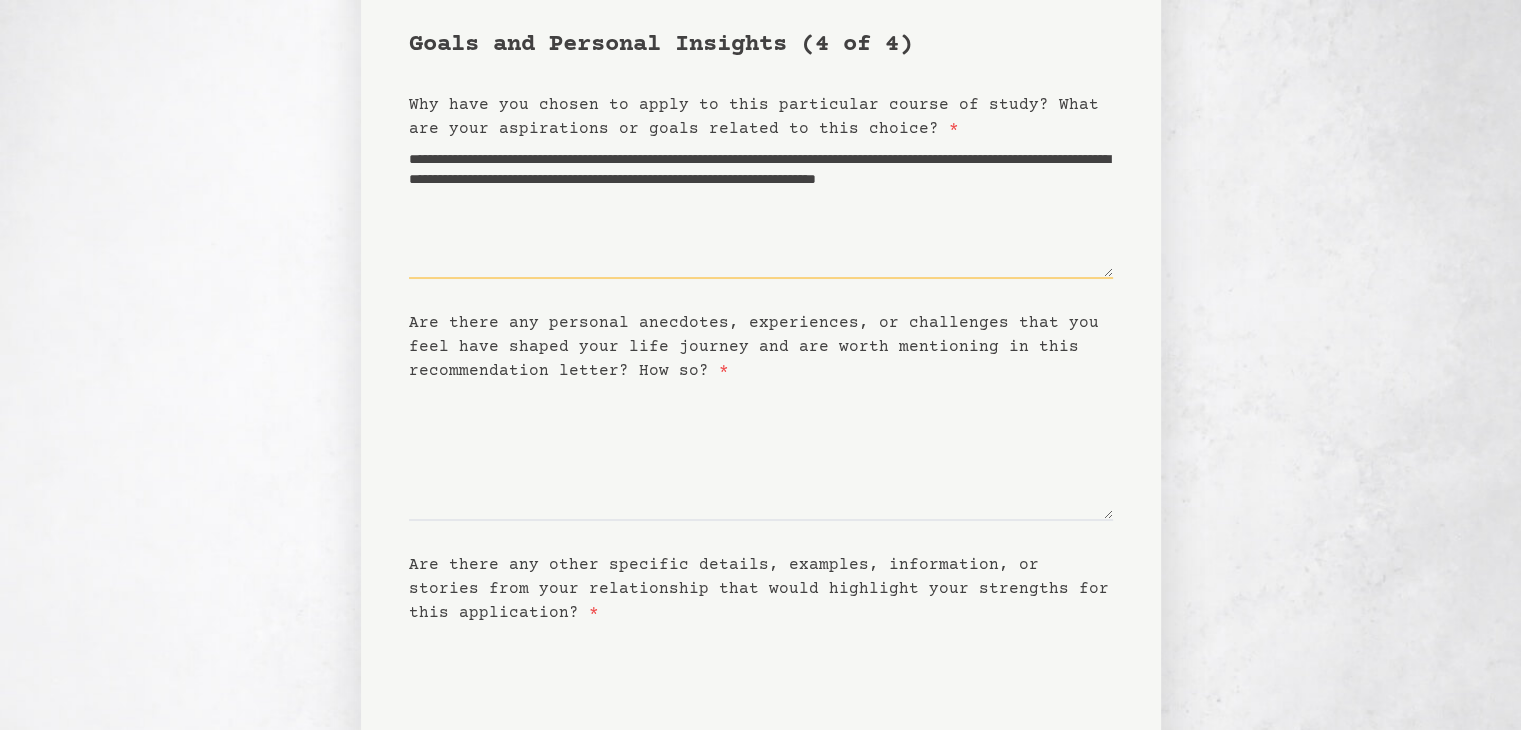 scroll, scrollTop: 152, scrollLeft: 0, axis: vertical 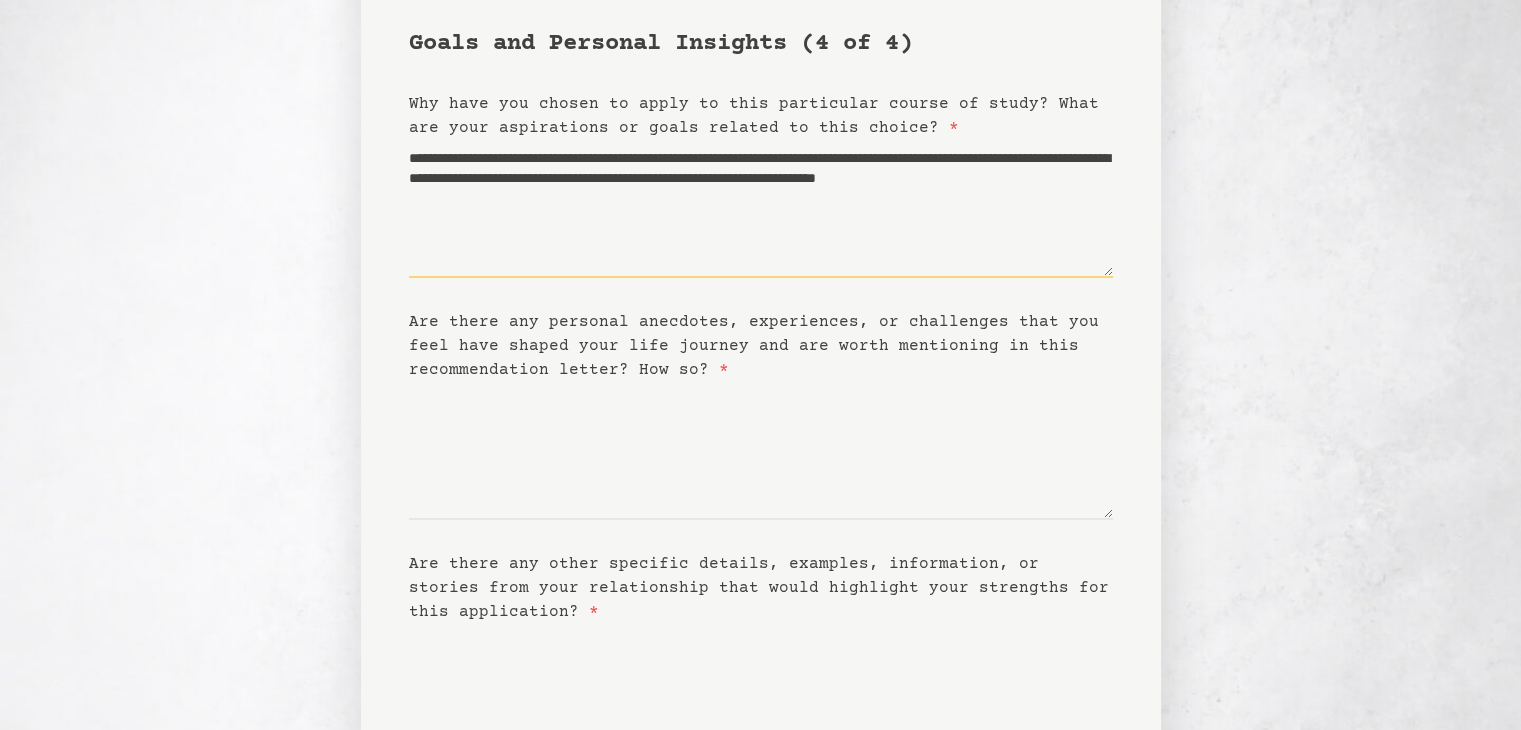 type on "**********" 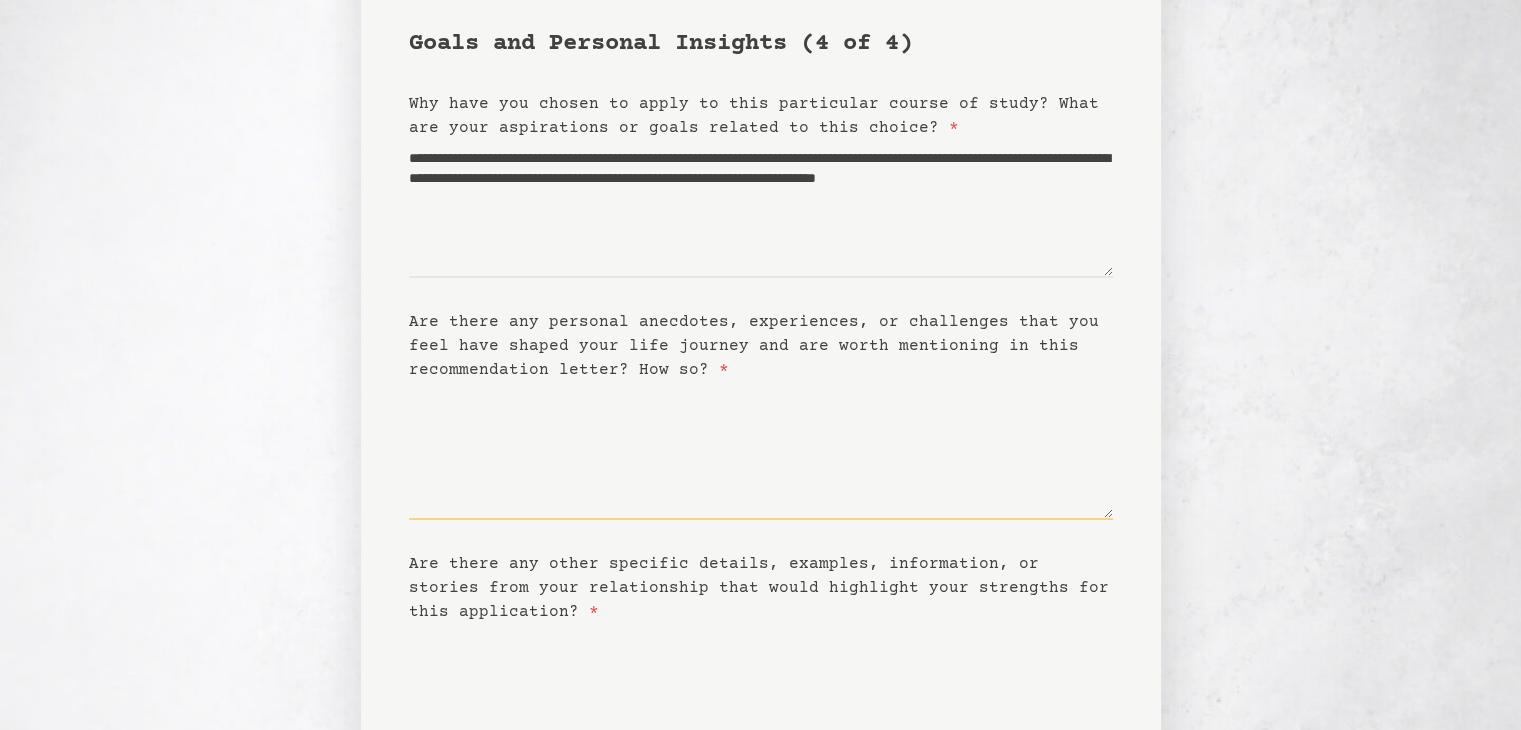 click on "Are there any personal anecdotes, experiences, or challenges
that you feel have shaped your life journey and are worth
mentioning in this recommendation letter? How so?   *" at bounding box center [761, 451] 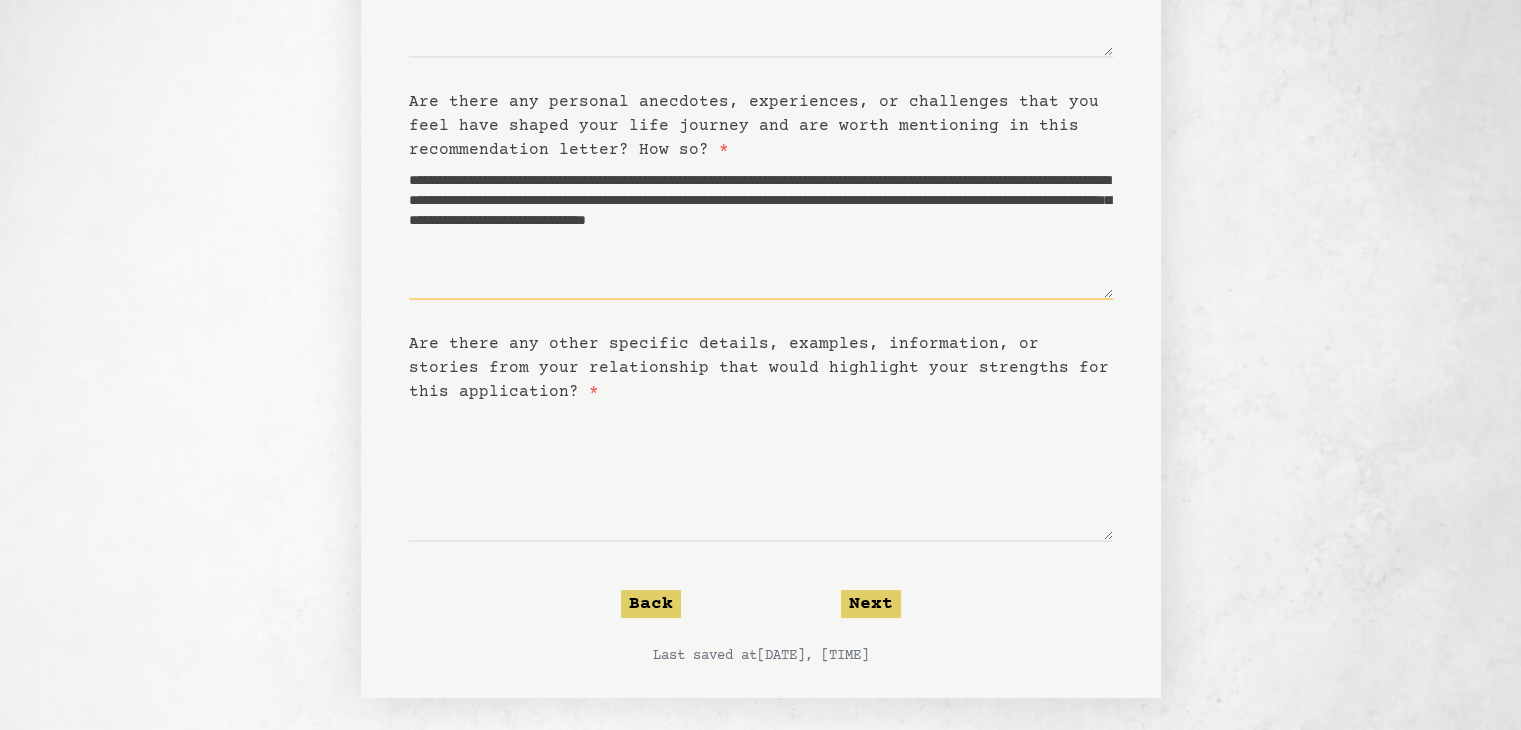 scroll, scrollTop: 379, scrollLeft: 0, axis: vertical 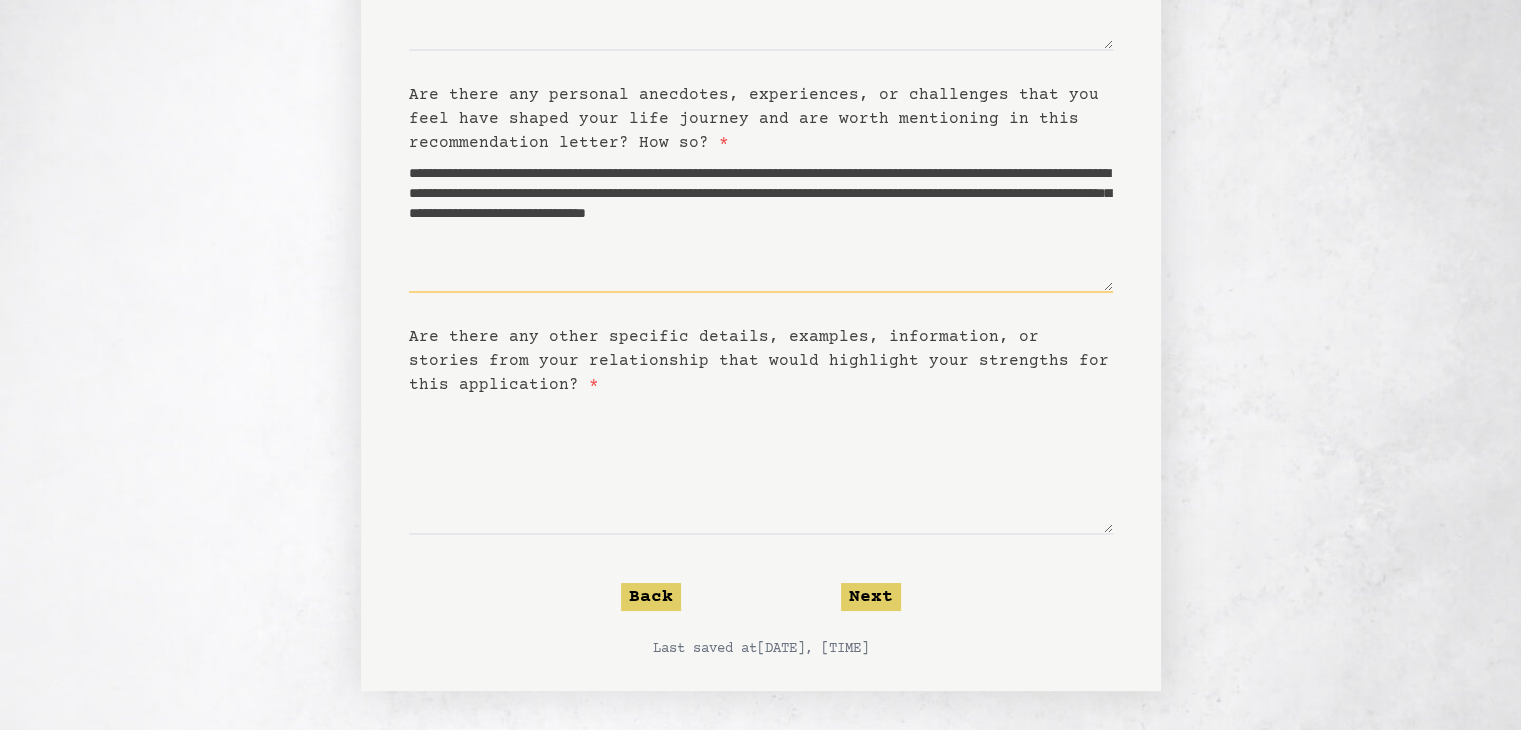 type on "**********" 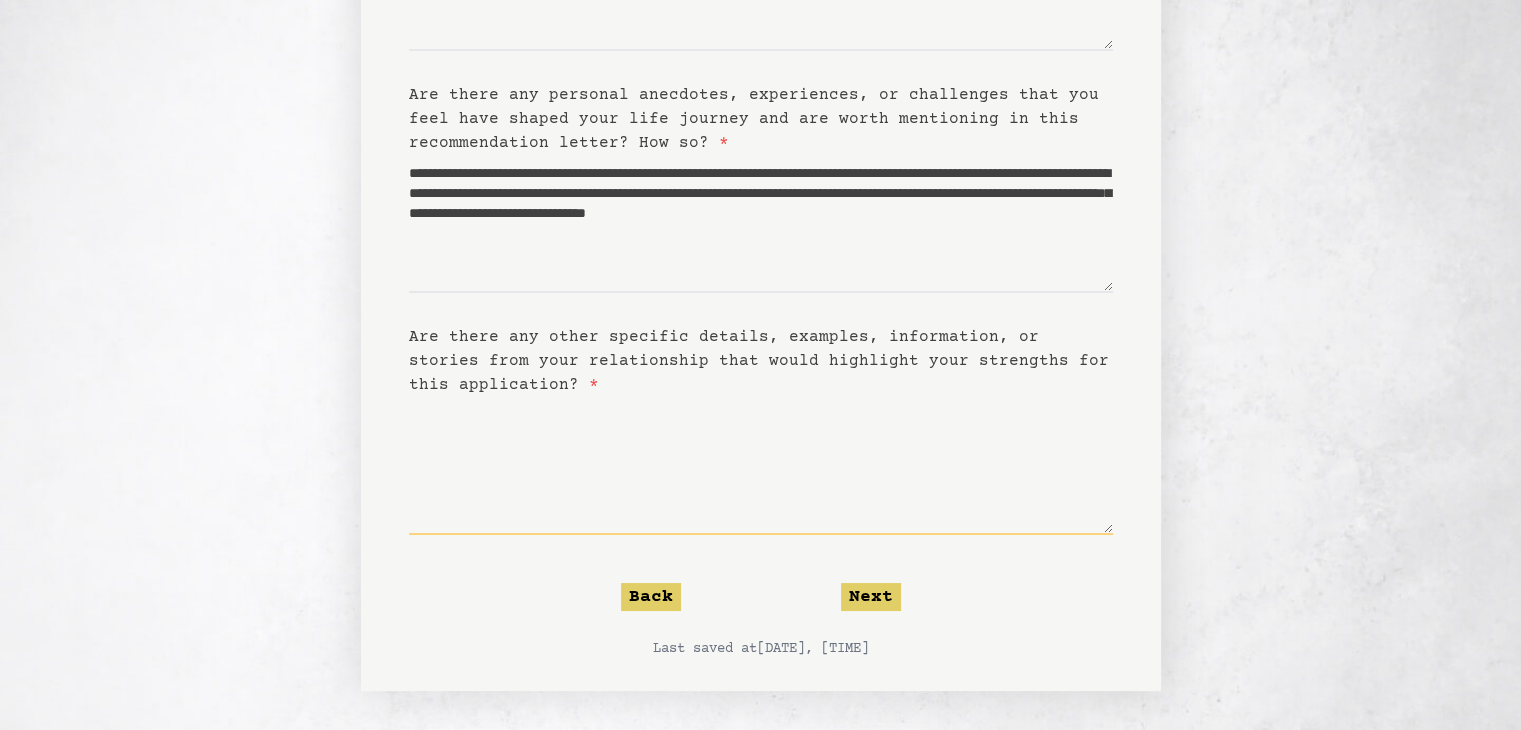 click on "Are there any other specific details, examples, information, or
stories from your relationship that would highlight your
strengths for this application?   *" at bounding box center (761, 466) 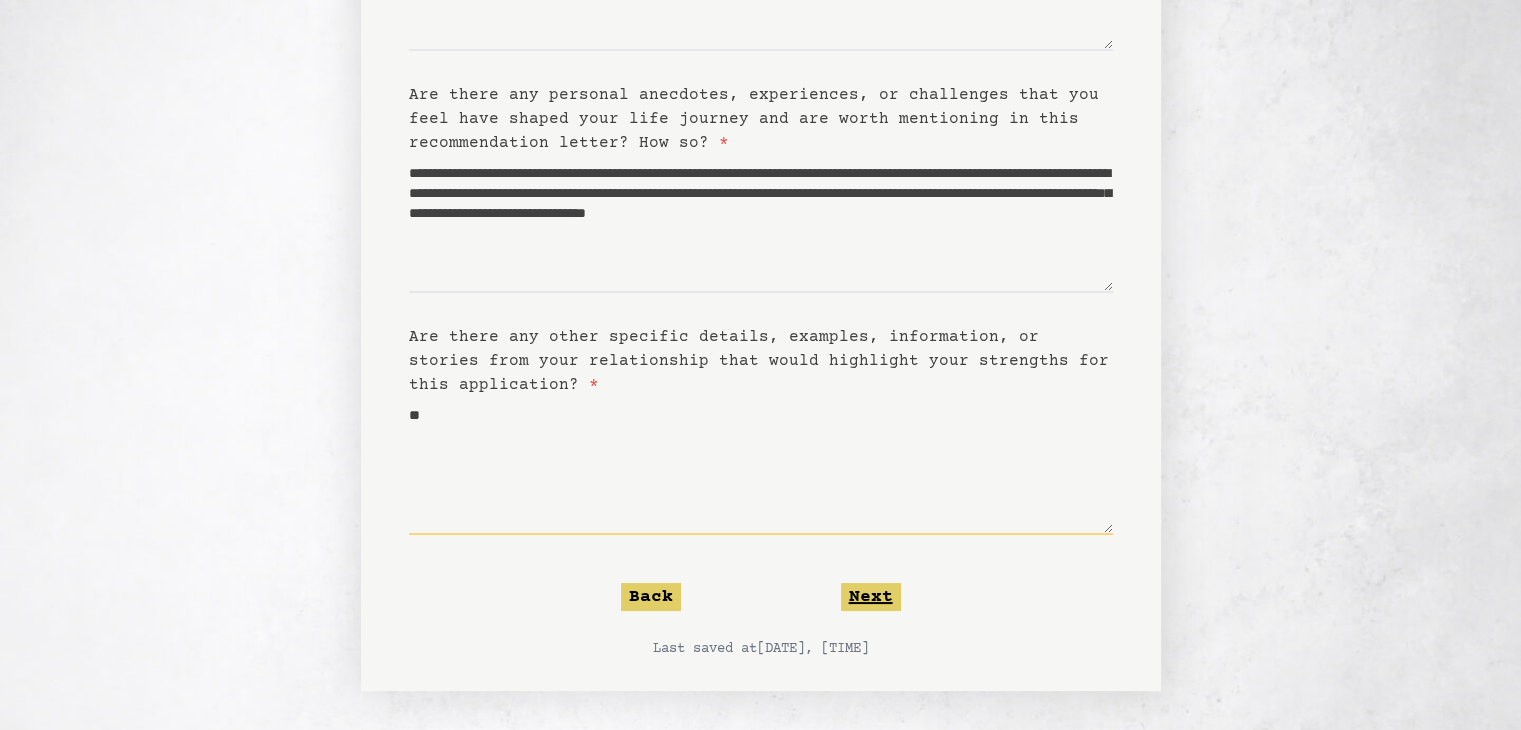 type on "**" 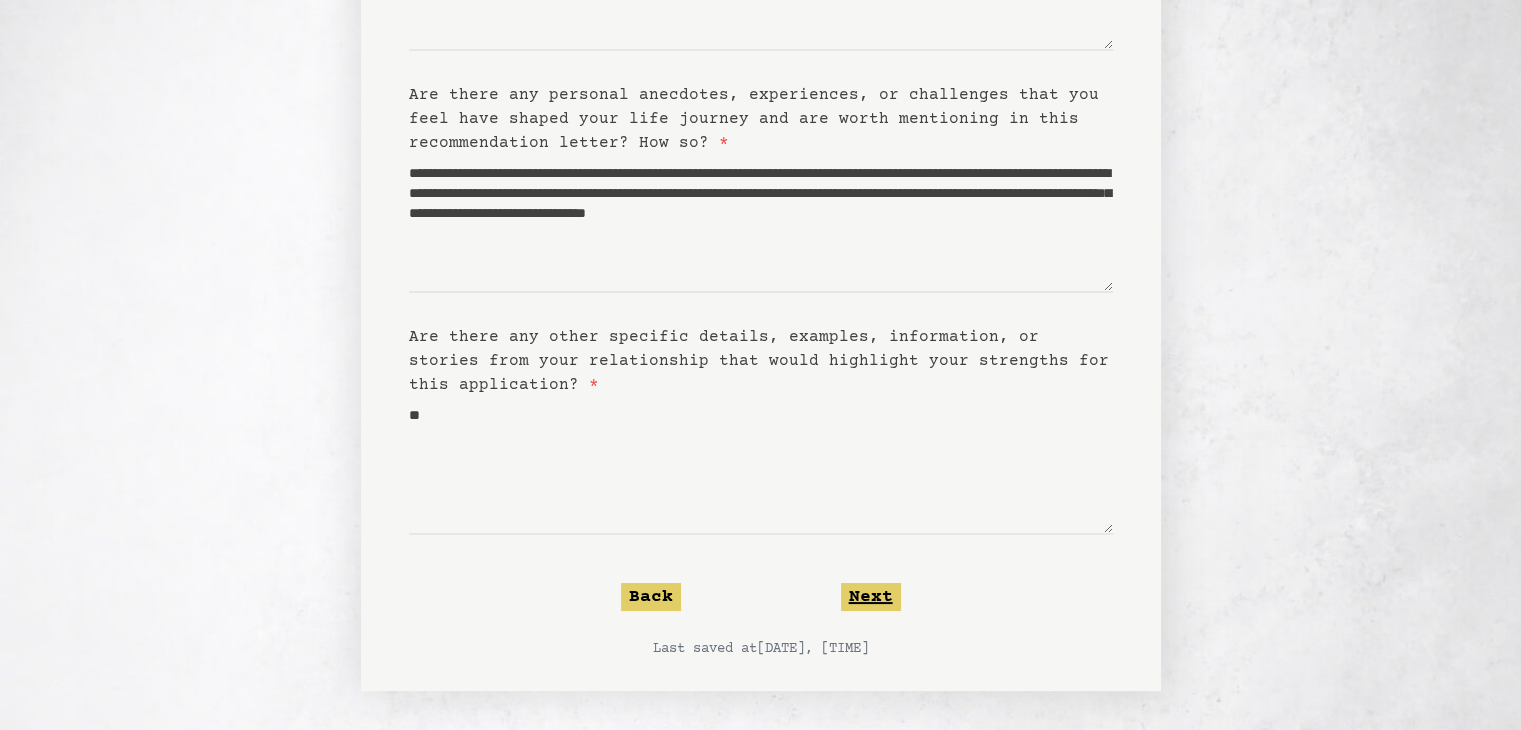 click on "Next" 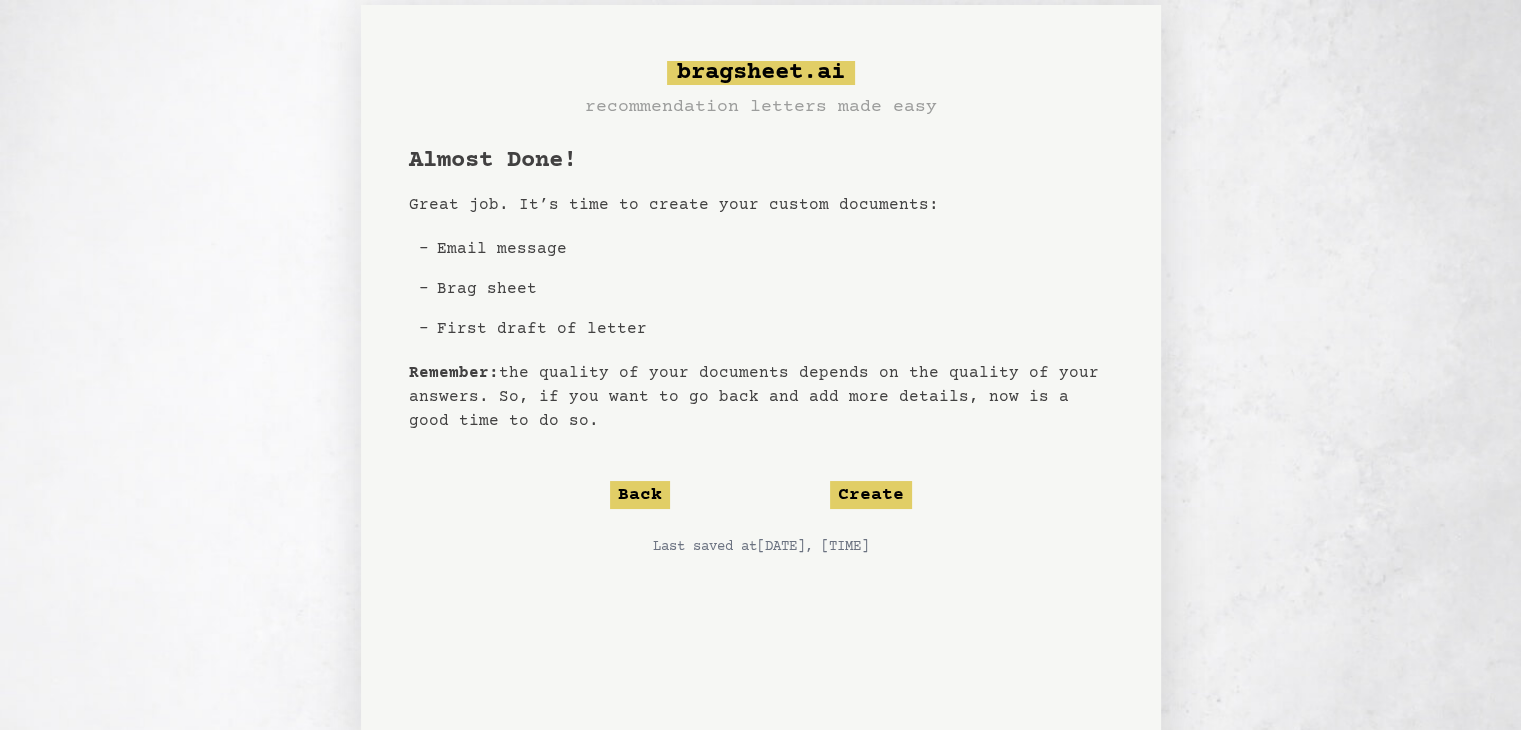 scroll, scrollTop: 36, scrollLeft: 0, axis: vertical 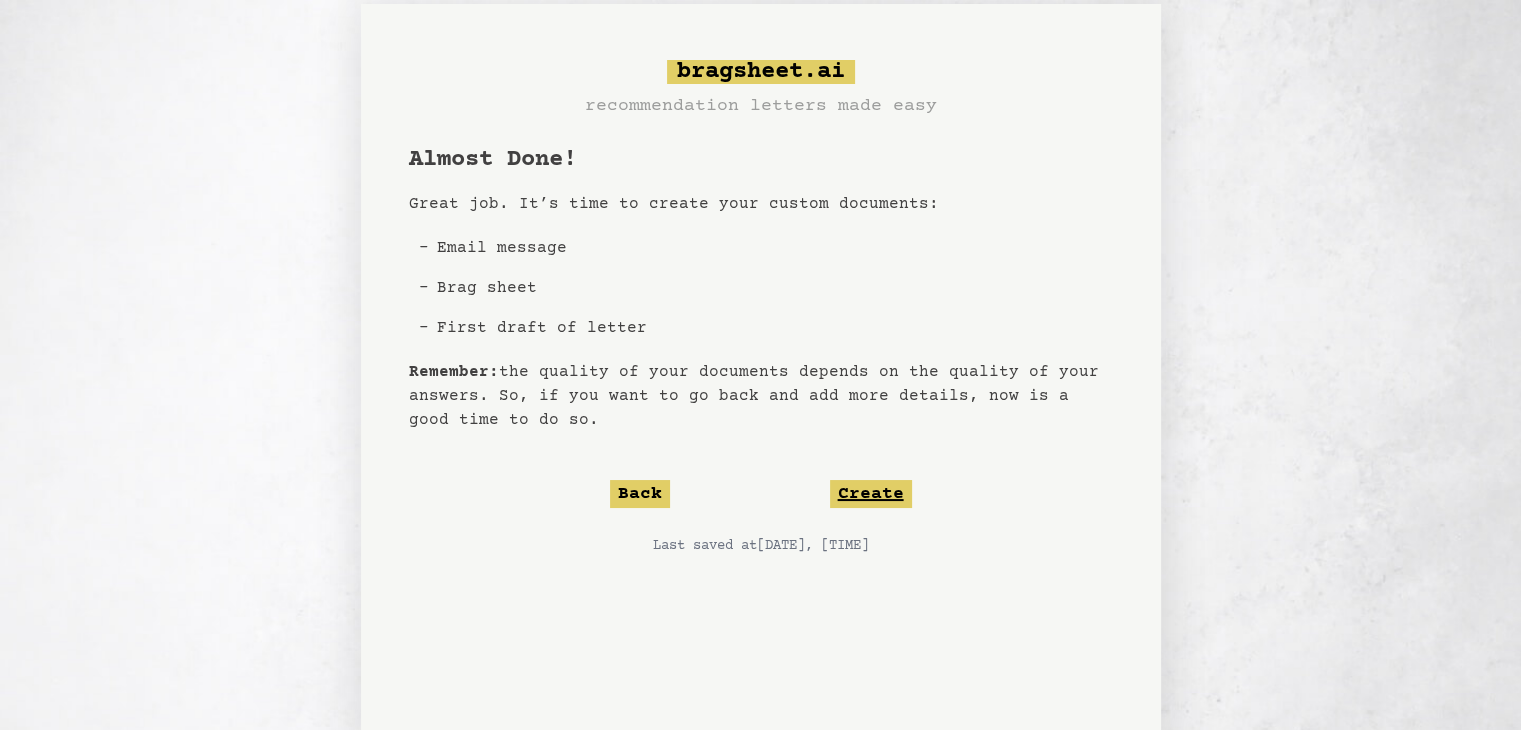 click on "Create" 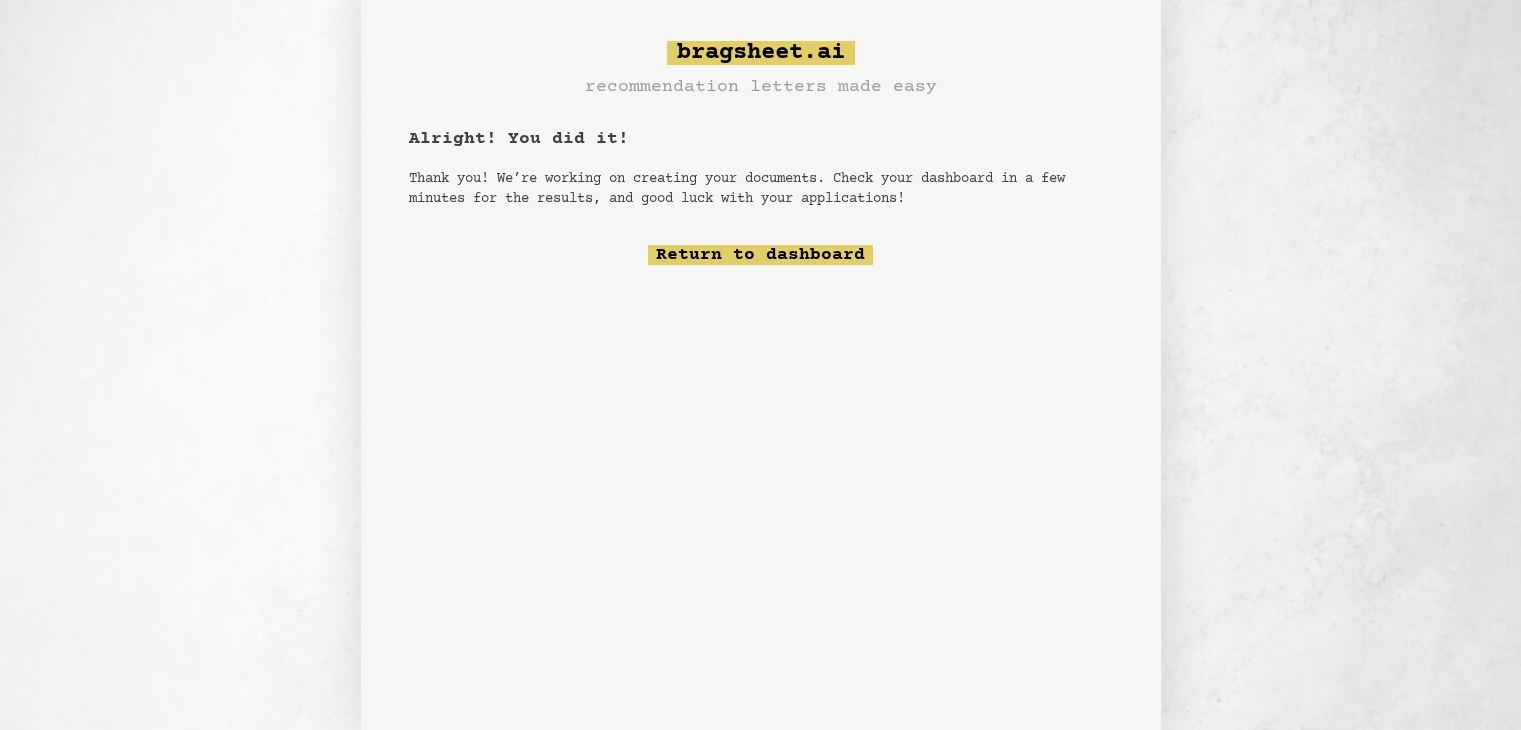 scroll, scrollTop: 100, scrollLeft: 0, axis: vertical 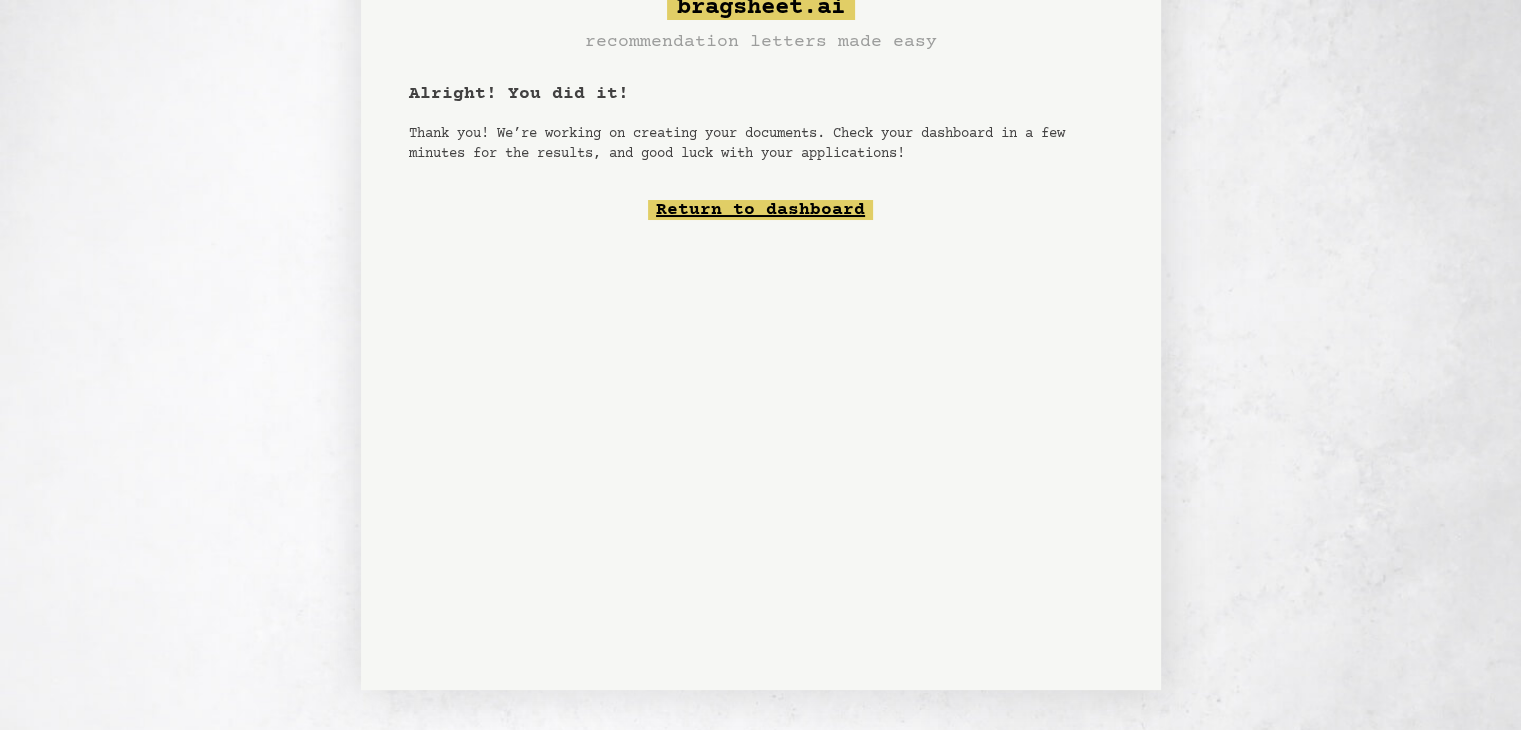 click on "Return to dashboard" at bounding box center (760, 210) 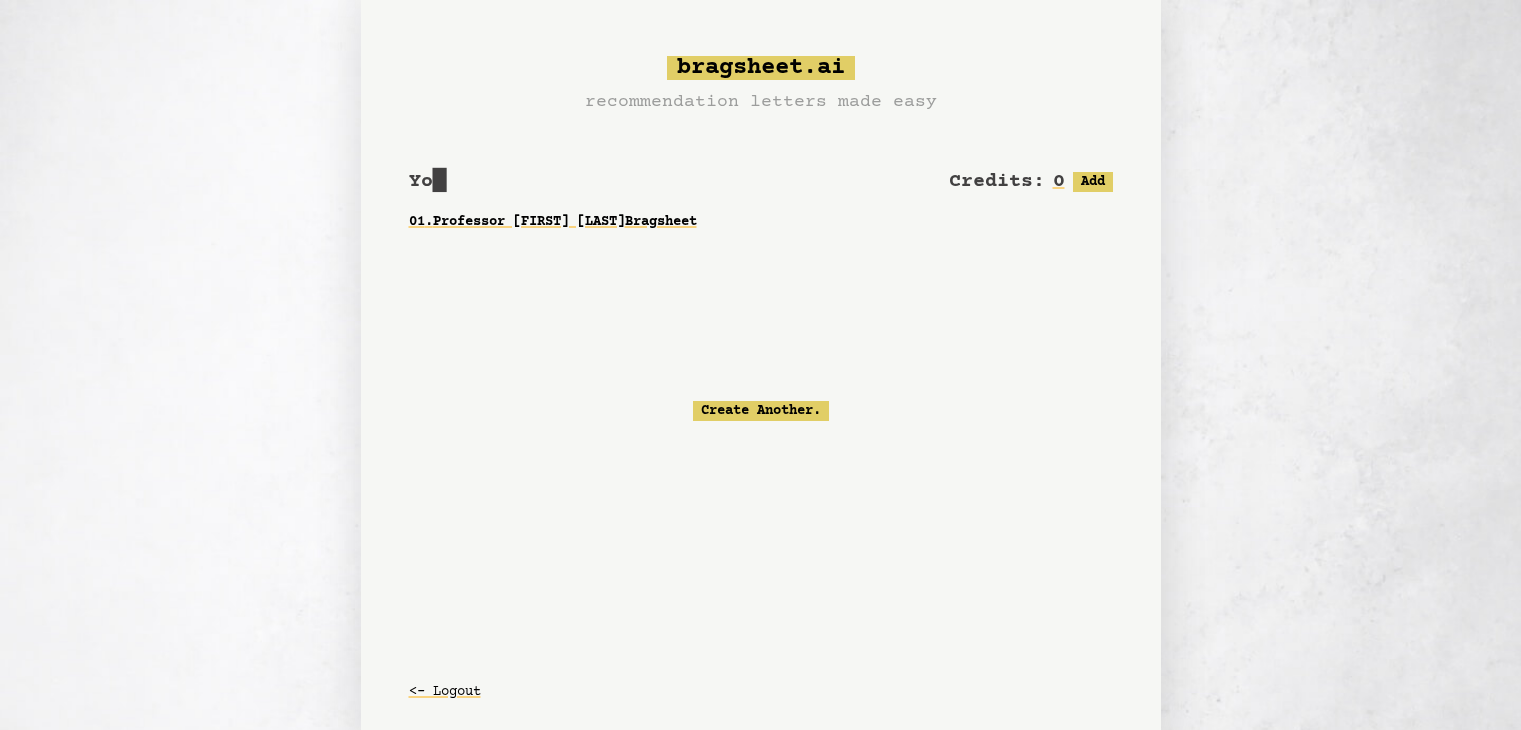 scroll, scrollTop: 0, scrollLeft: 0, axis: both 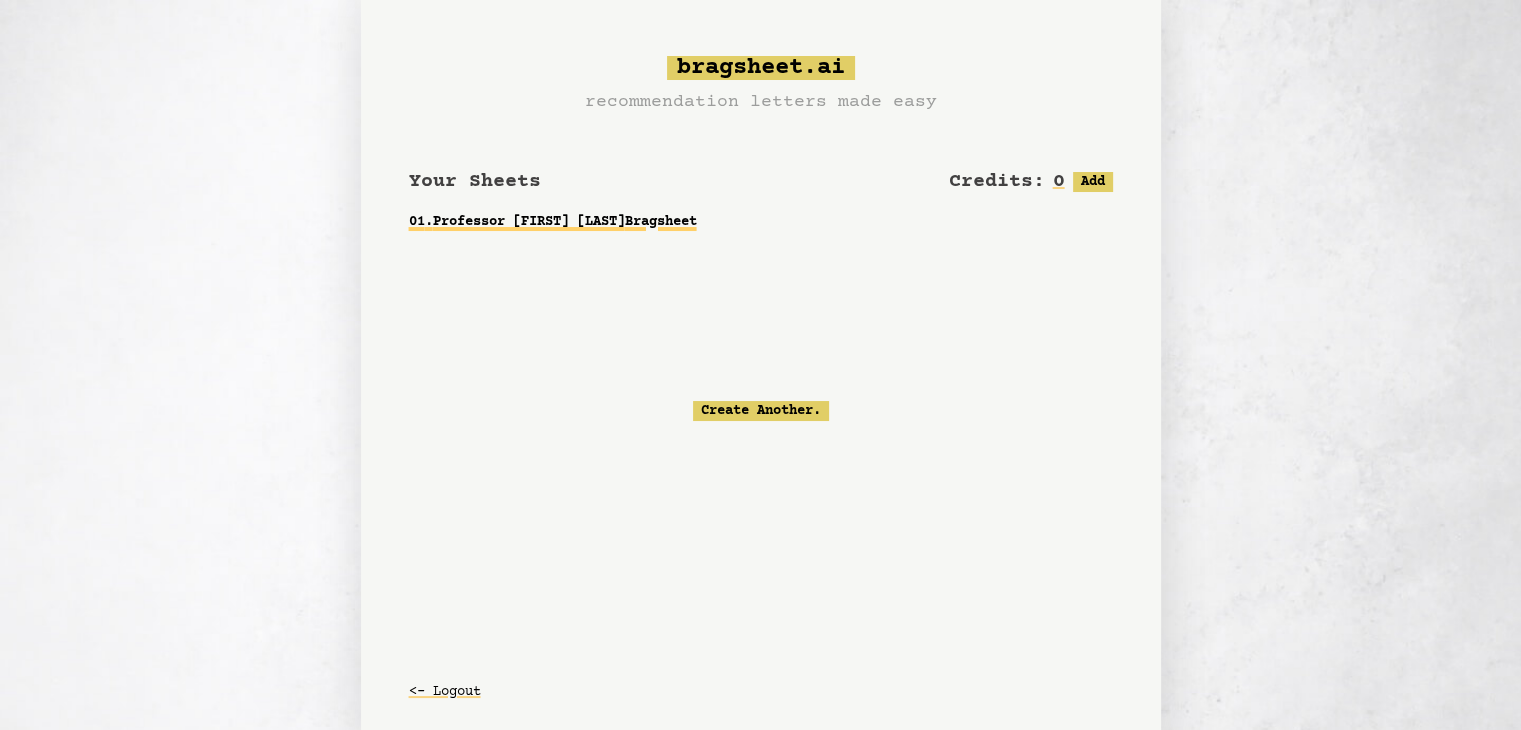 click on "01 .  Professor [FIRST] [LAST]
Bragsheet" at bounding box center (761, 222) 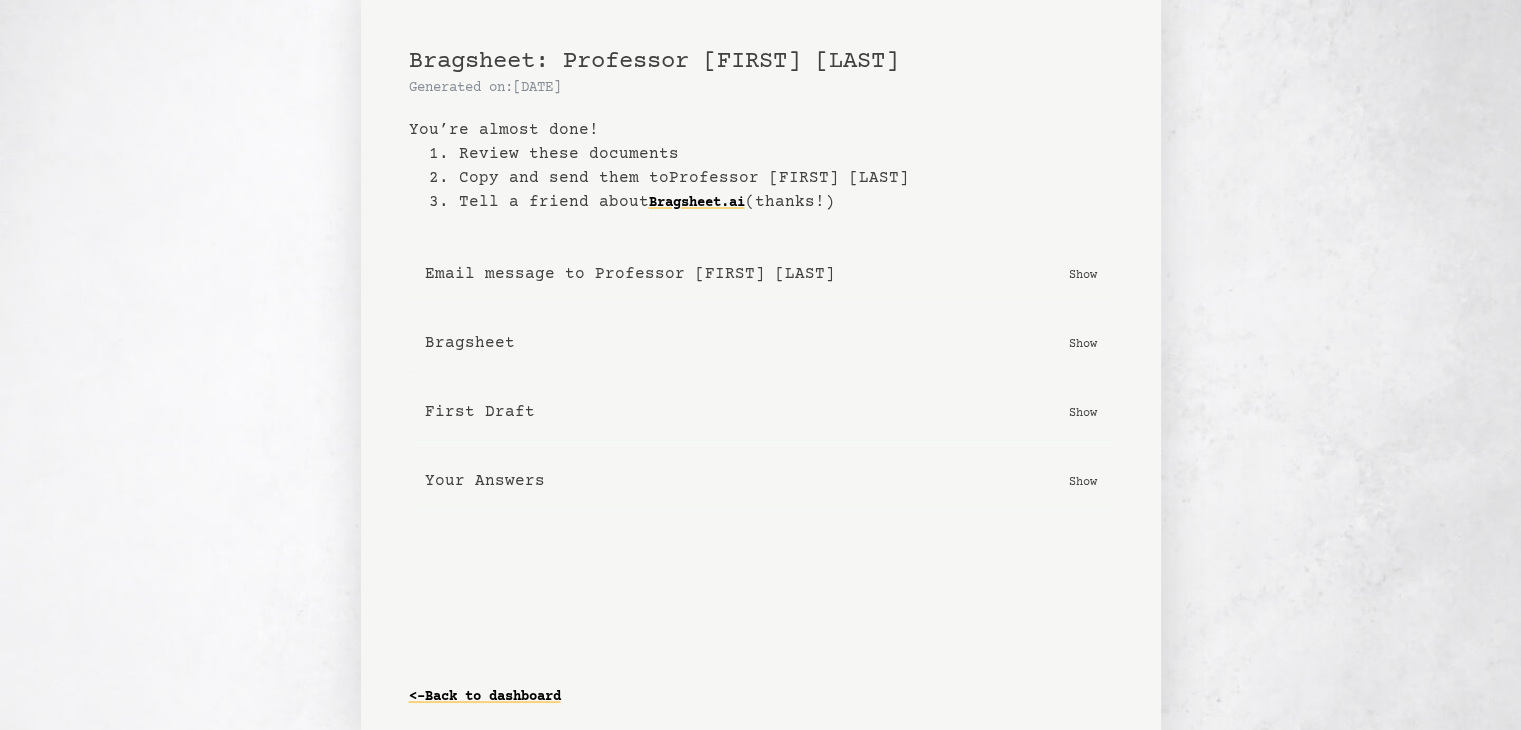 scroll, scrollTop: 20, scrollLeft: 0, axis: vertical 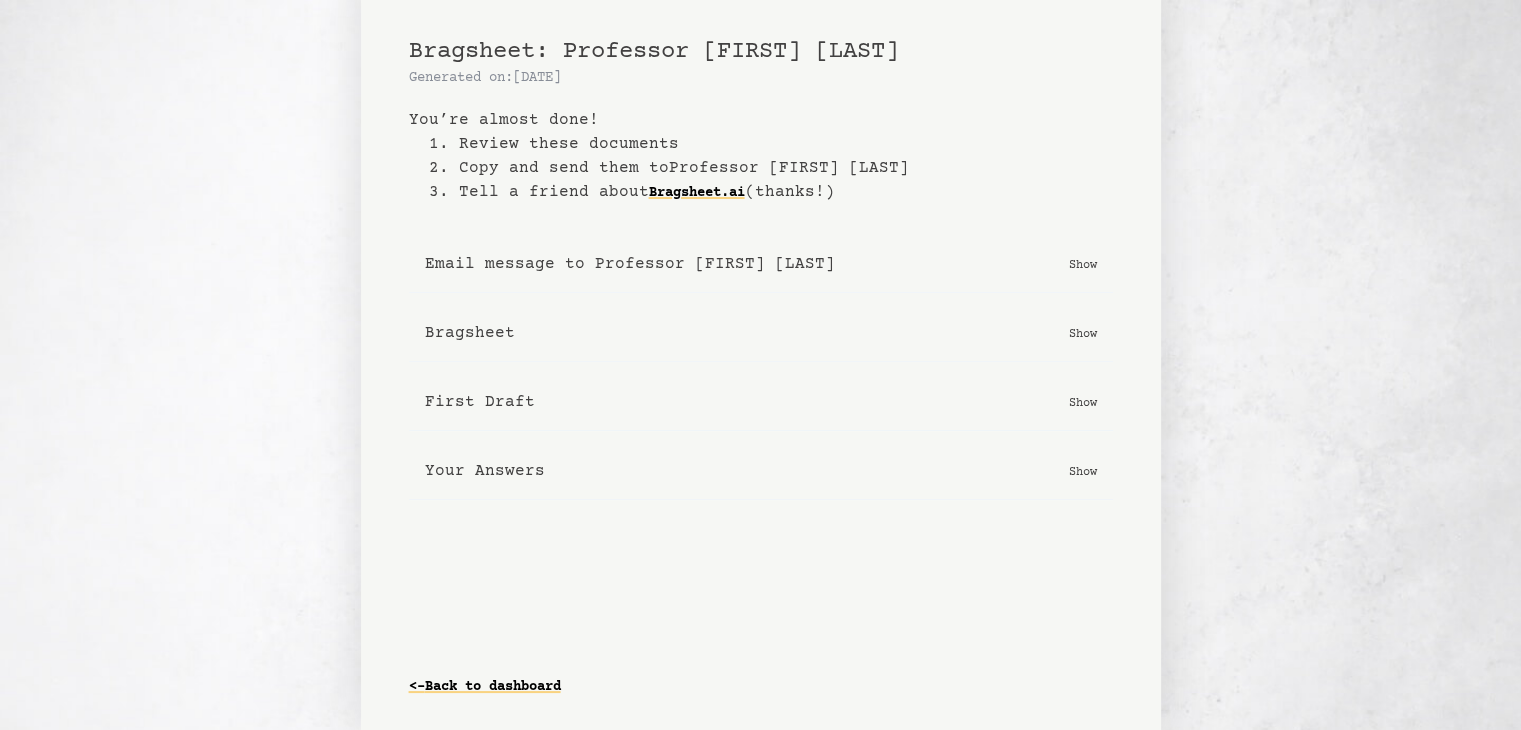 click on "Show" at bounding box center [1083, 402] 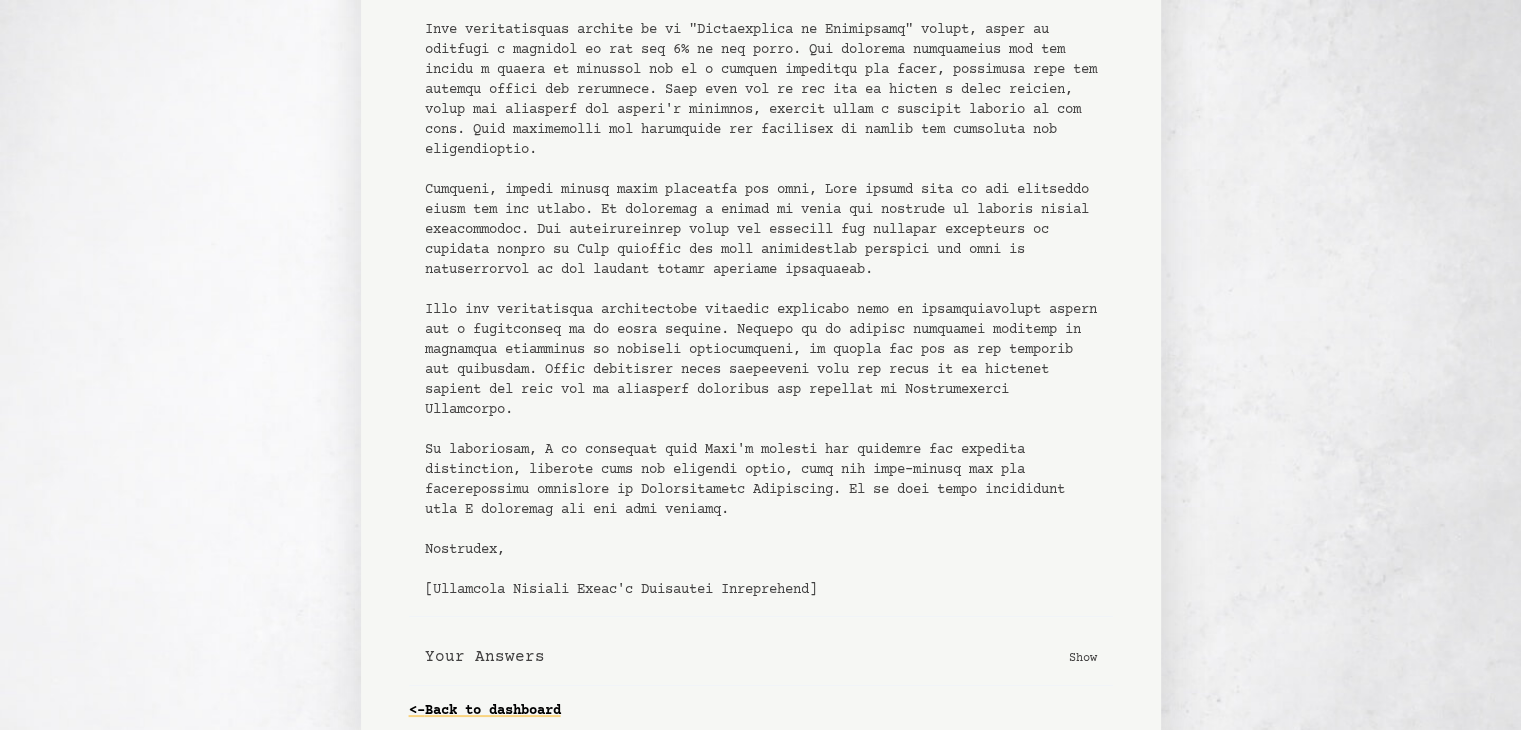 scroll, scrollTop: 612, scrollLeft: 0, axis: vertical 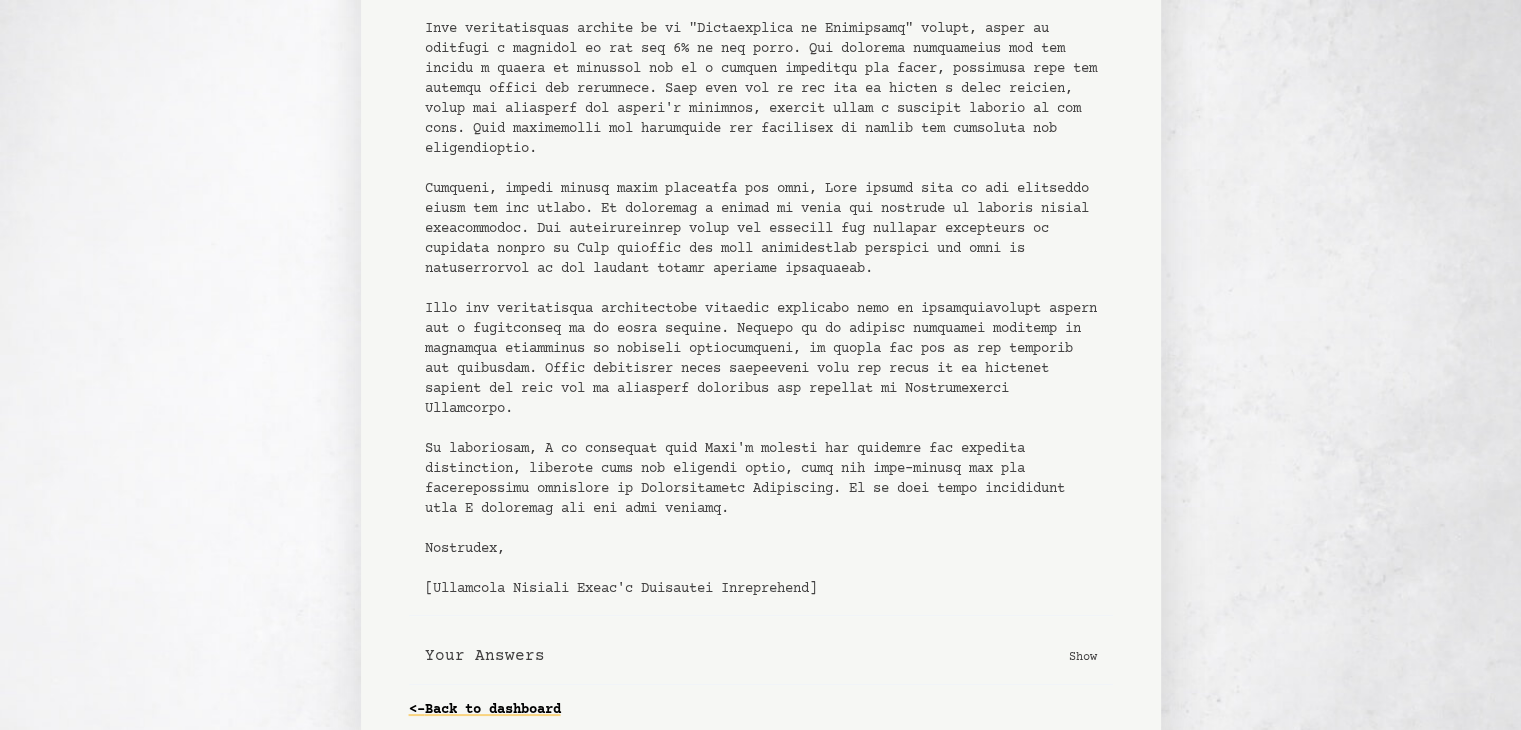 click 